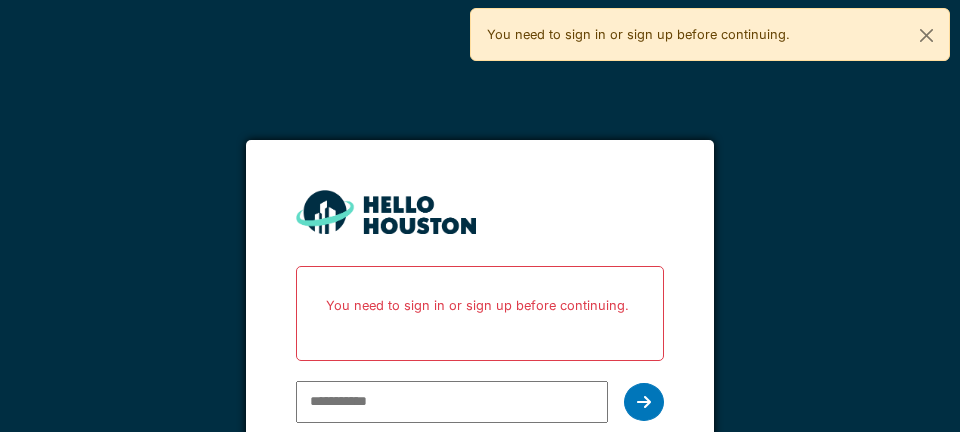 scroll, scrollTop: 0, scrollLeft: 0, axis: both 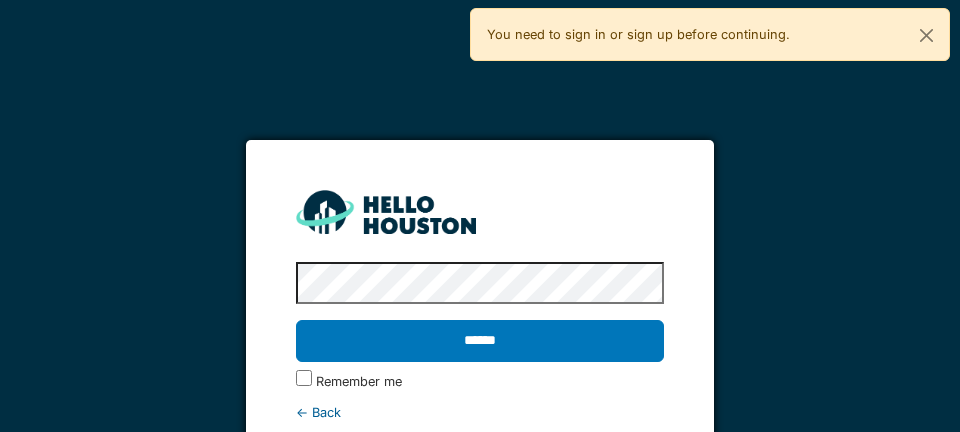click on "******" at bounding box center (479, 341) 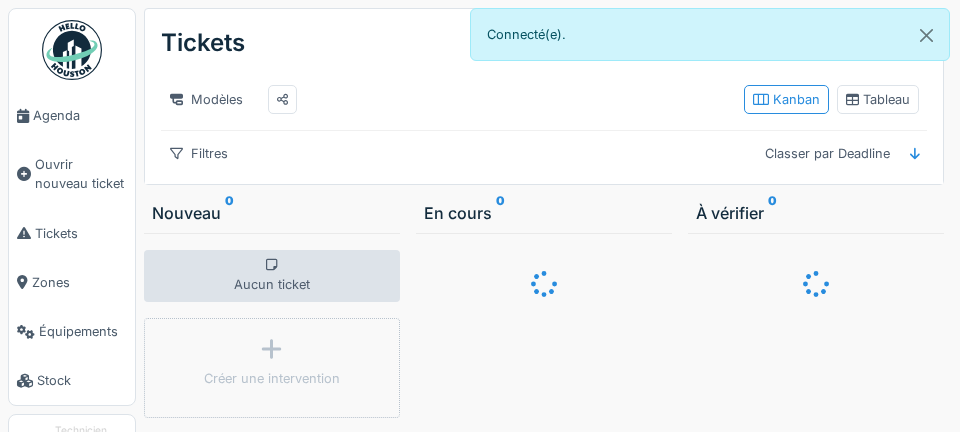 scroll, scrollTop: 0, scrollLeft: 0, axis: both 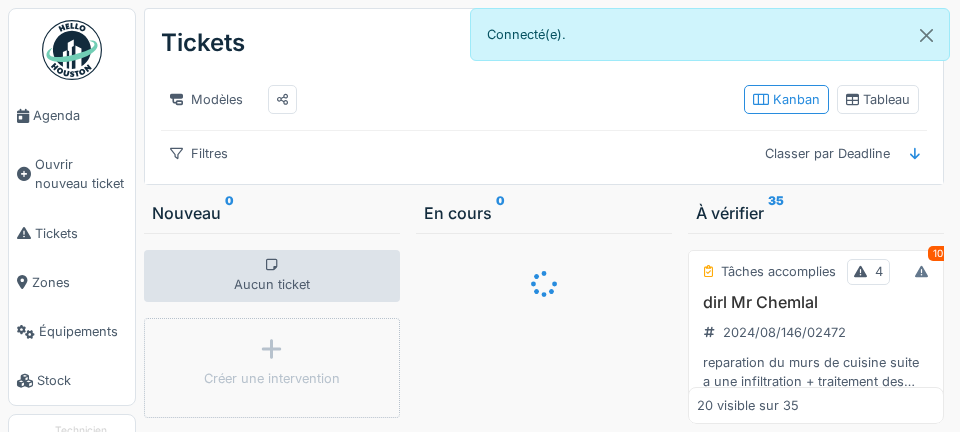 click at bounding box center [23, 116] 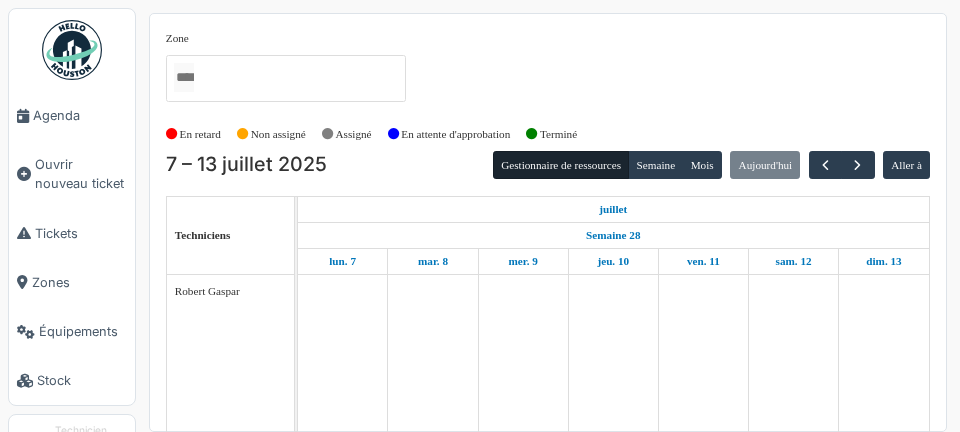 scroll, scrollTop: 0, scrollLeft: 0, axis: both 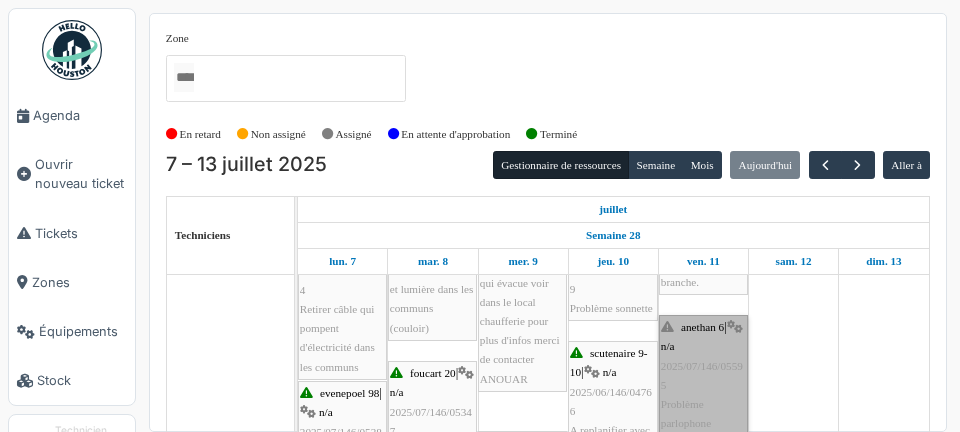 click on "anethan 6
|     n/a
2025/07/146/05595
Problème parlophone" at bounding box center [703, 375] 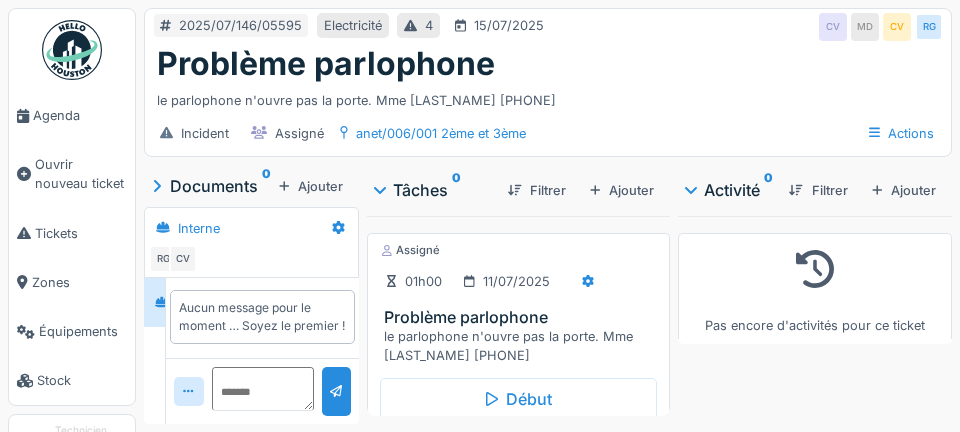 scroll, scrollTop: 0, scrollLeft: 0, axis: both 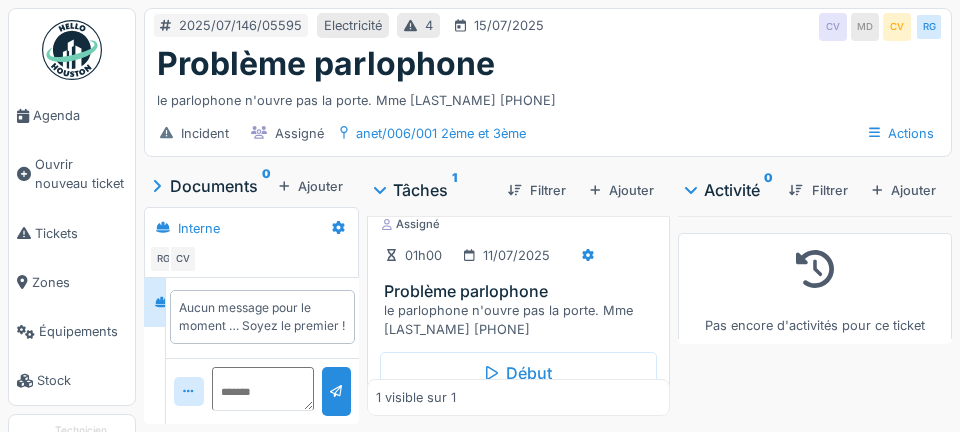 click on "le parlophone n'ouvre pas la porte. Mme DJEMMAL 0465.47.42.09" at bounding box center (522, 320) 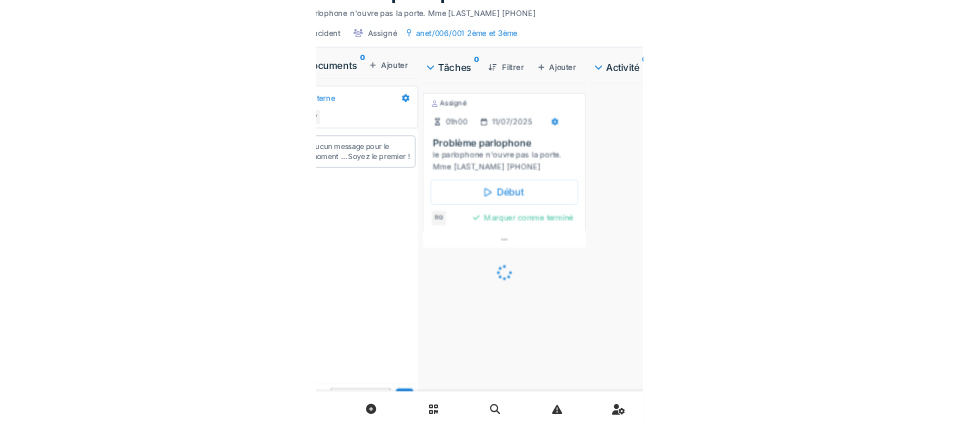 scroll, scrollTop: 7, scrollLeft: 0, axis: vertical 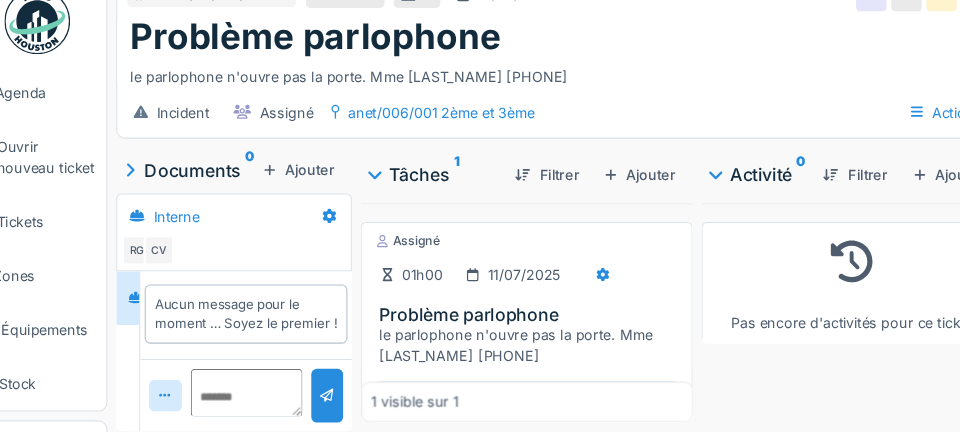 click on "Agenda" at bounding box center [80, 115] 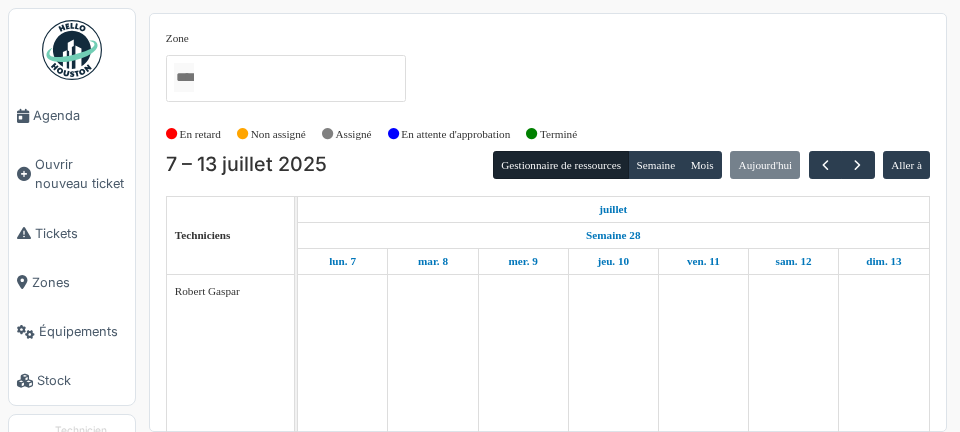 scroll, scrollTop: 0, scrollLeft: 0, axis: both 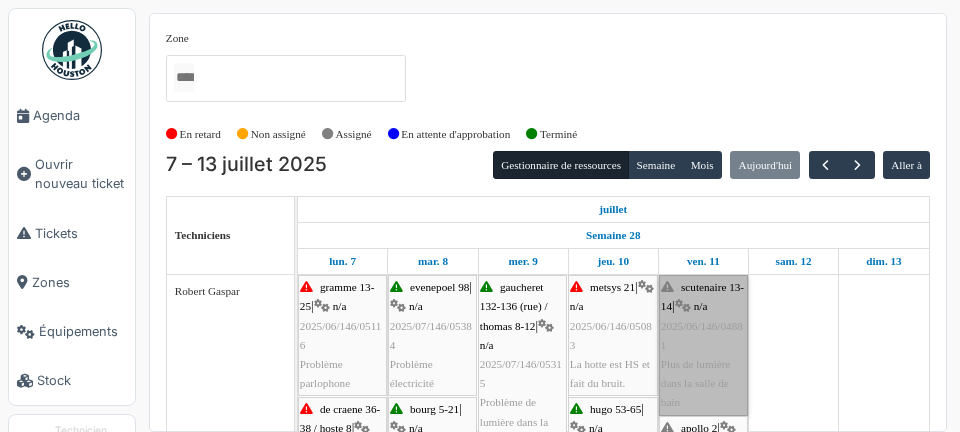 click on "scutenaire 13-14
|     n/a
2025/06/146/04881
Plus de lumière dans la salle de bain" at bounding box center (703, 345) 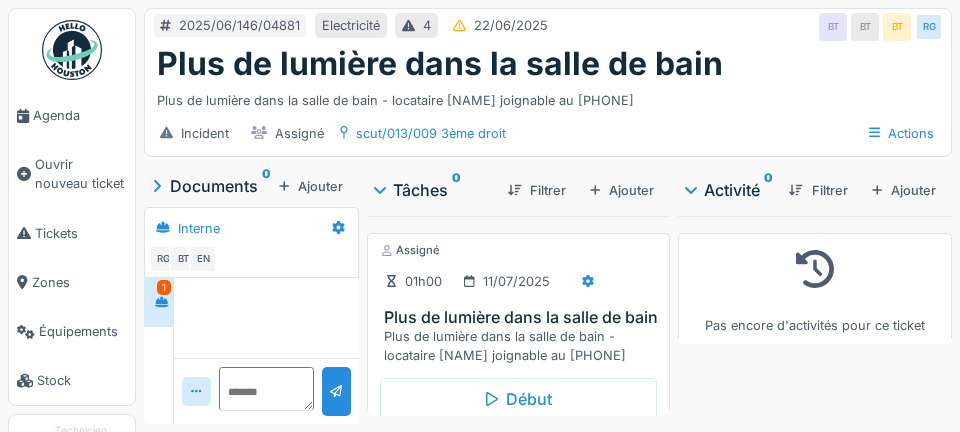 scroll, scrollTop: 0, scrollLeft: 0, axis: both 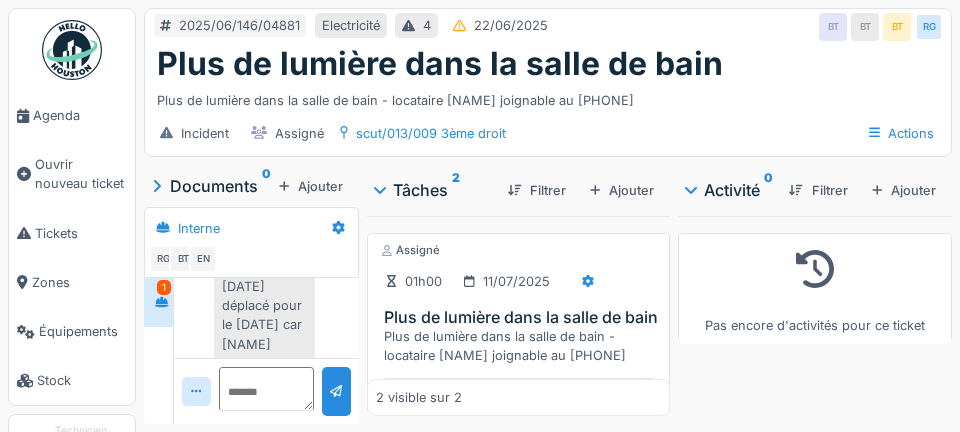 click on "Agenda" at bounding box center [80, 115] 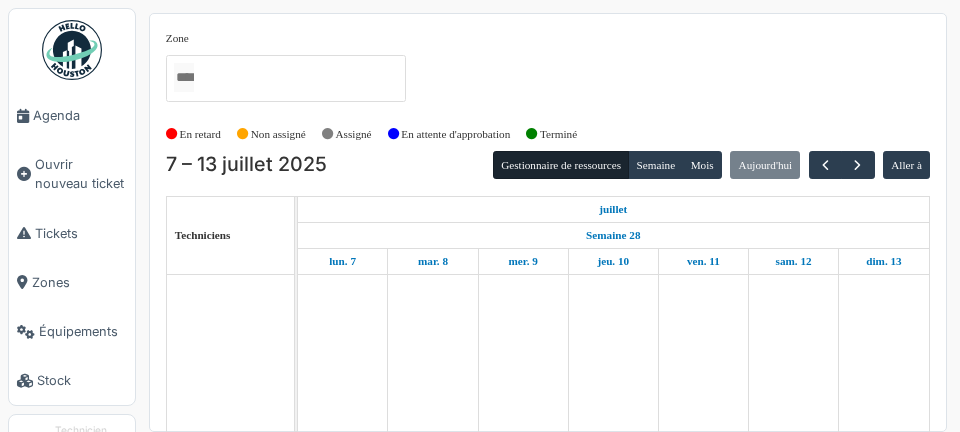 scroll, scrollTop: 0, scrollLeft: 0, axis: both 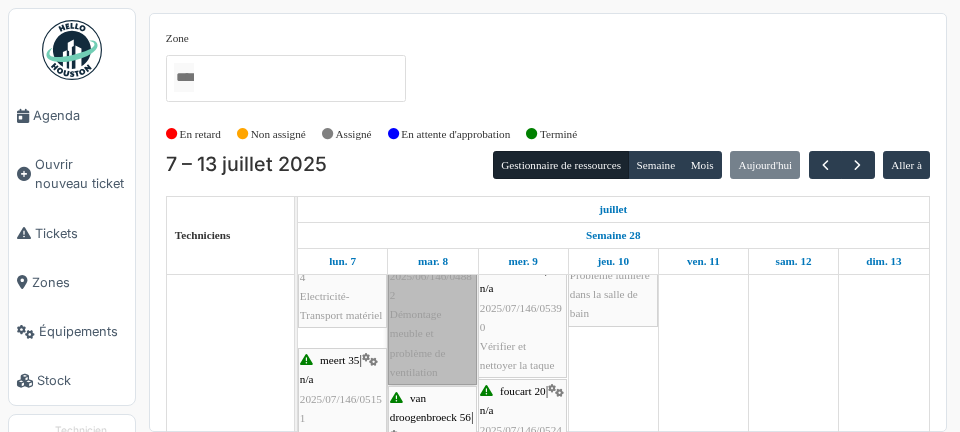click on "agriculture 177 / marbotin 58-60
|     n/a
2025/06/146/04882
Démontage meuble et problème de ventilation" at bounding box center (432, 295) 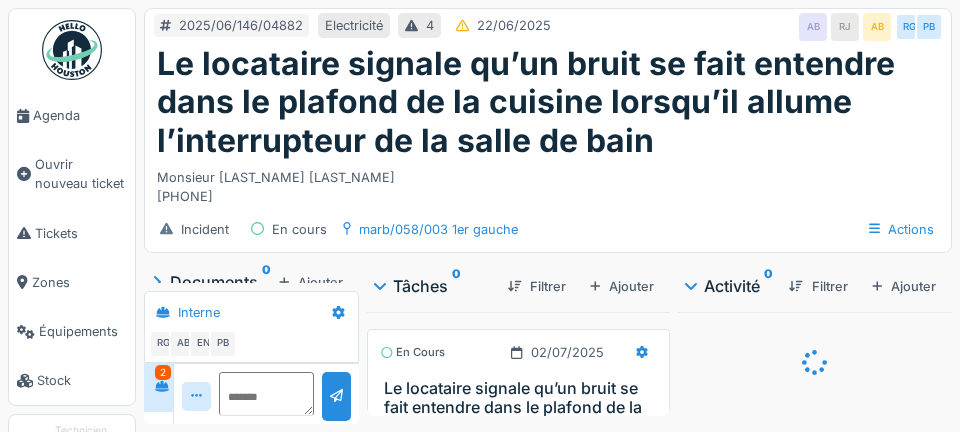 scroll, scrollTop: 0, scrollLeft: 0, axis: both 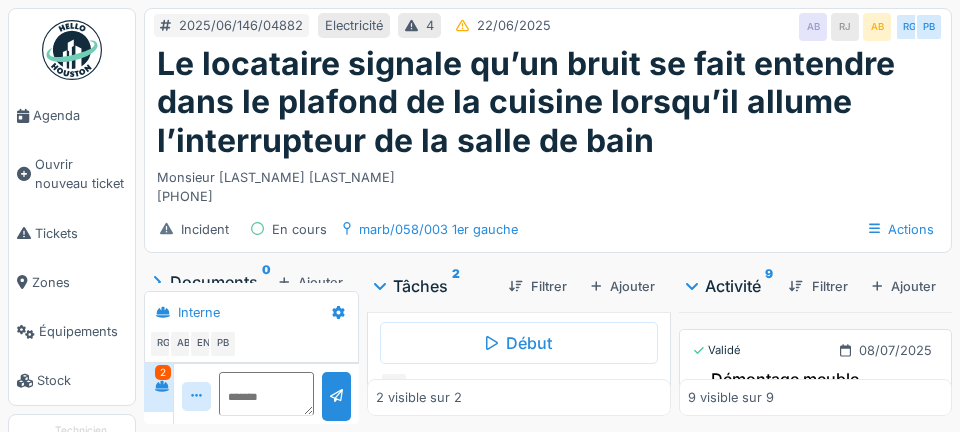 click on "Marquer comme terminé" at bounding box center [566, 386] 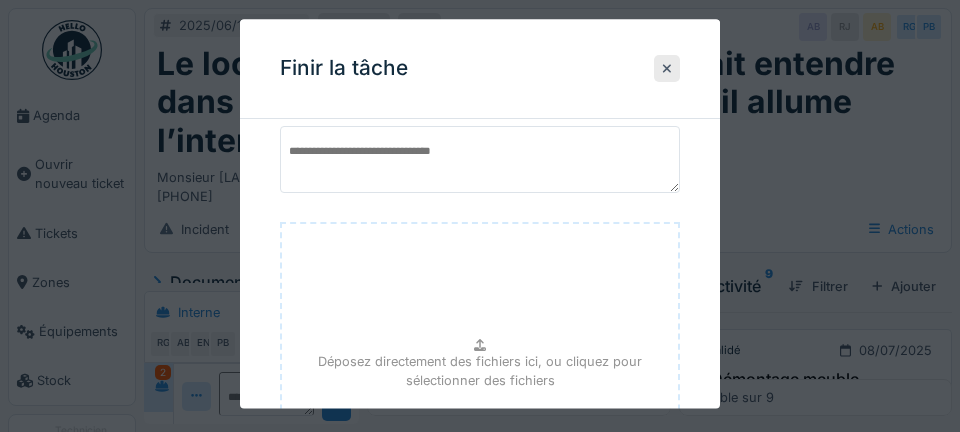 scroll, scrollTop: 242, scrollLeft: 0, axis: vertical 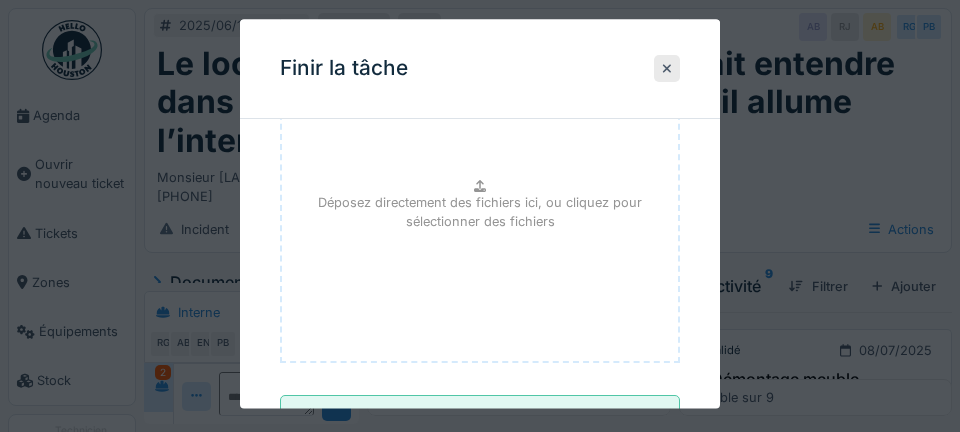 click on "**********" at bounding box center (480, 417) 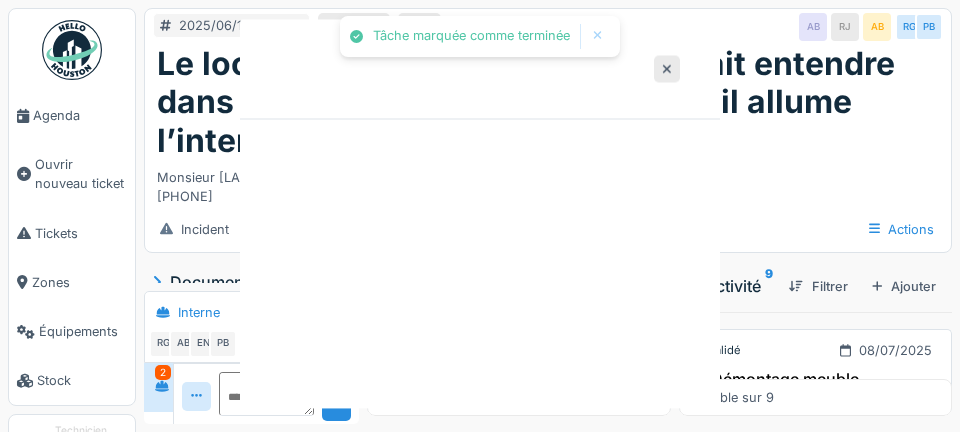 scroll, scrollTop: 0, scrollLeft: 0, axis: both 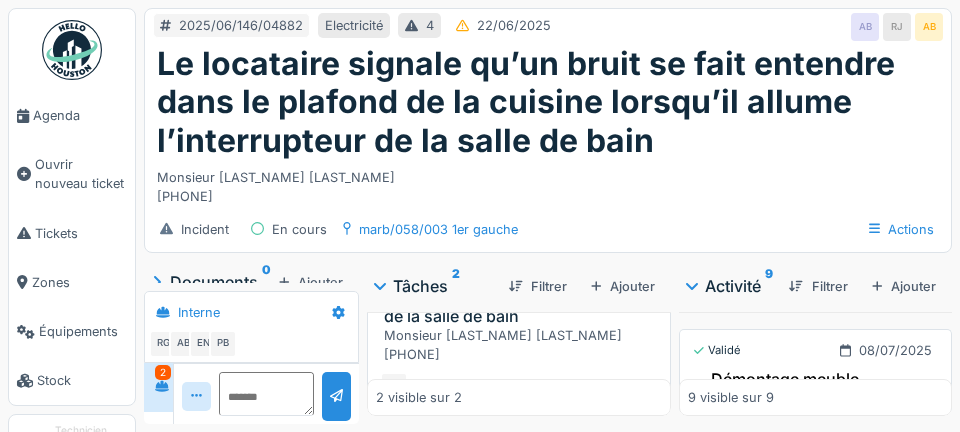 click on "Agenda" at bounding box center [72, 115] 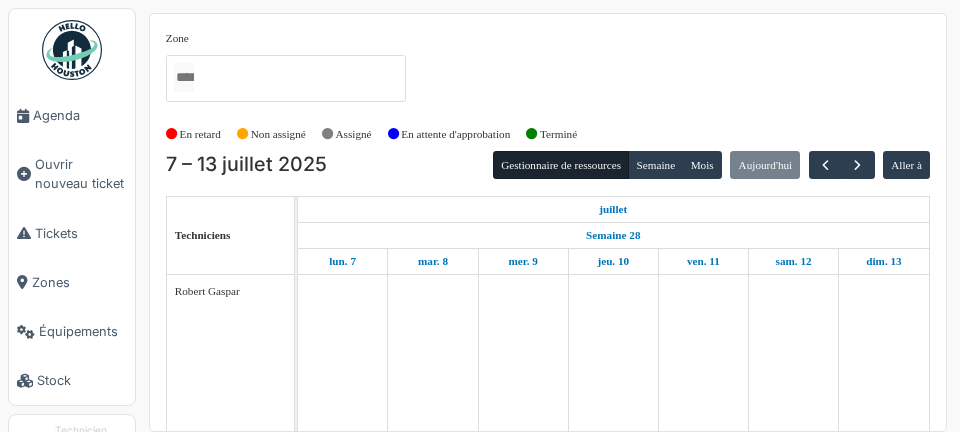 scroll, scrollTop: 0, scrollLeft: 0, axis: both 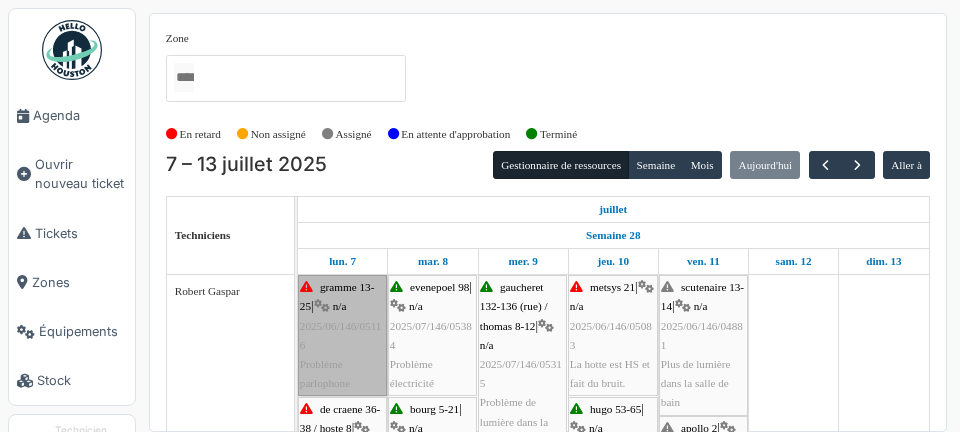 click on "gramme 13-25
|     n/a
2025/06/146/05116
Problème parlophone" at bounding box center (342, 335) 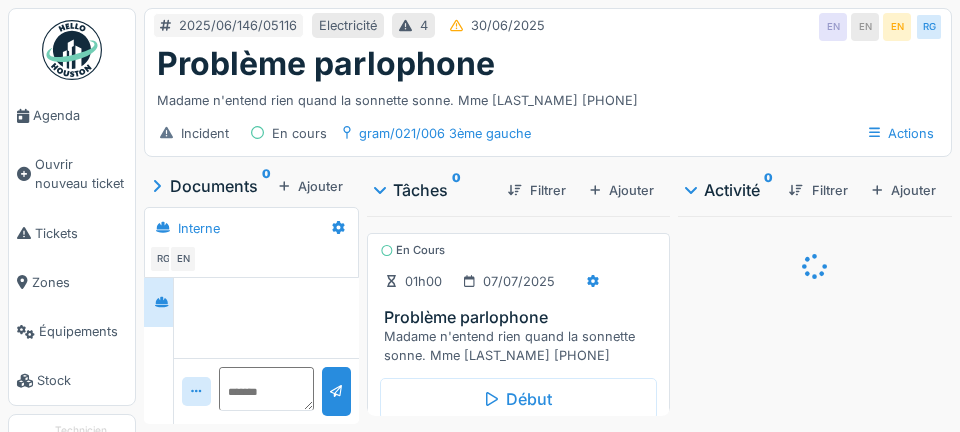 scroll, scrollTop: 0, scrollLeft: 0, axis: both 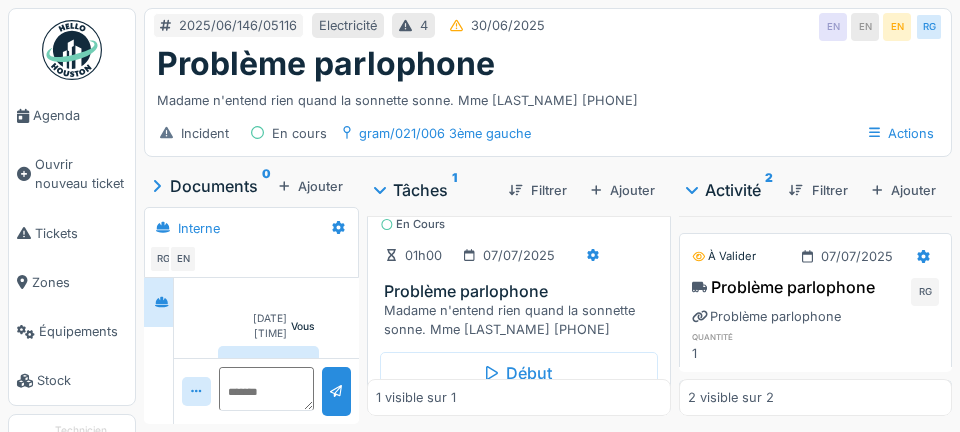 click on "Marquer comme terminé" at bounding box center (566, 415) 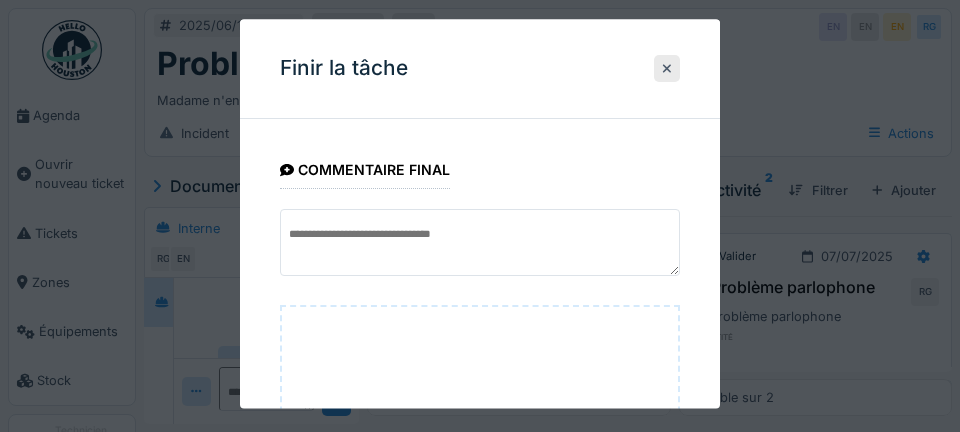 click at bounding box center (667, 68) 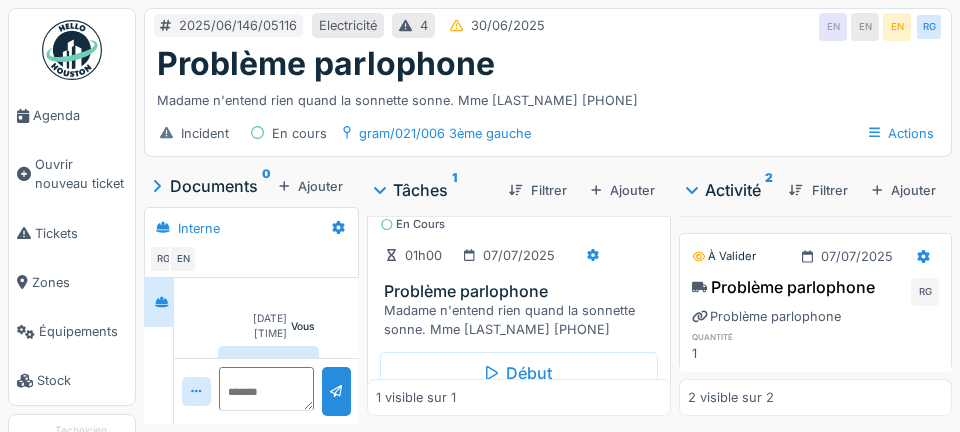 click on "Marquer comme terminé" at bounding box center (566, 415) 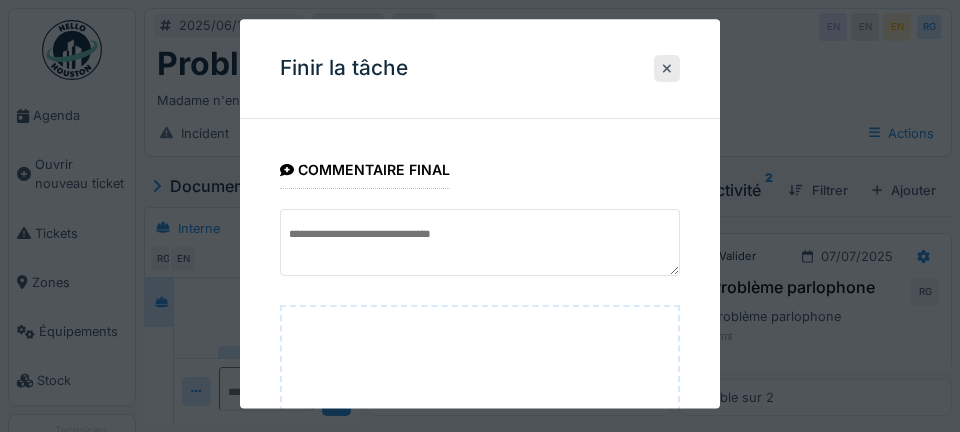 click at bounding box center [667, 68] 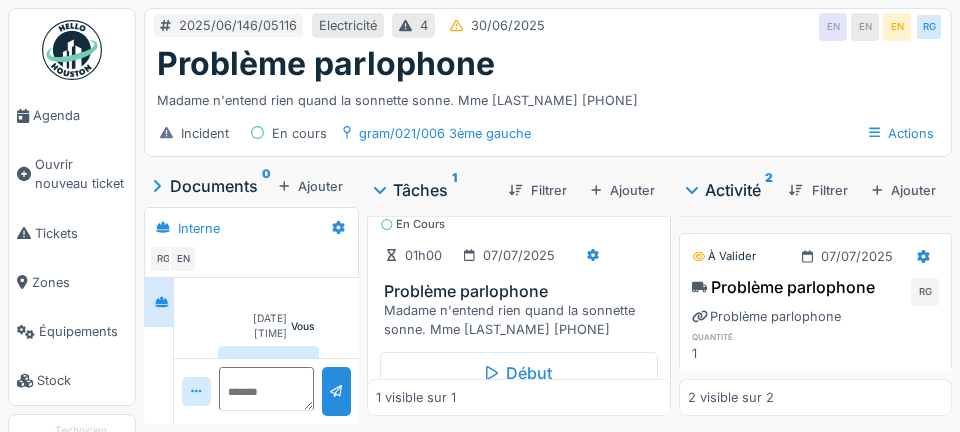 click on "Marquer comme terminé" at bounding box center (566, 415) 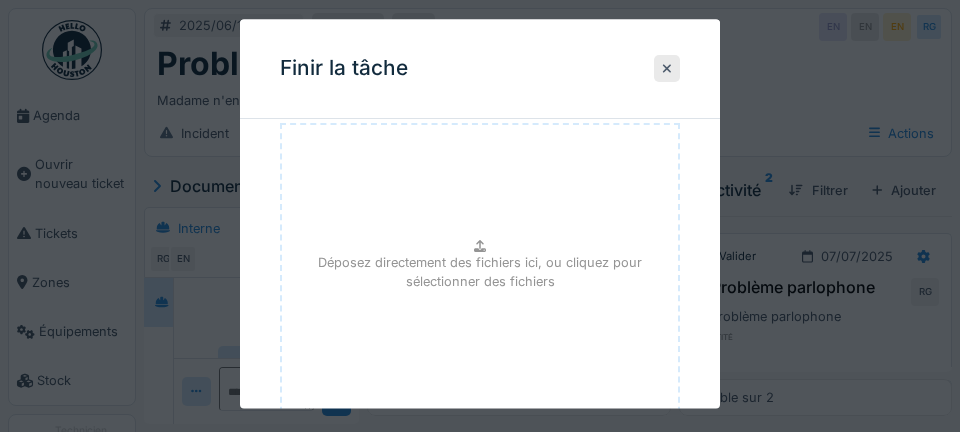 scroll, scrollTop: 242, scrollLeft: 0, axis: vertical 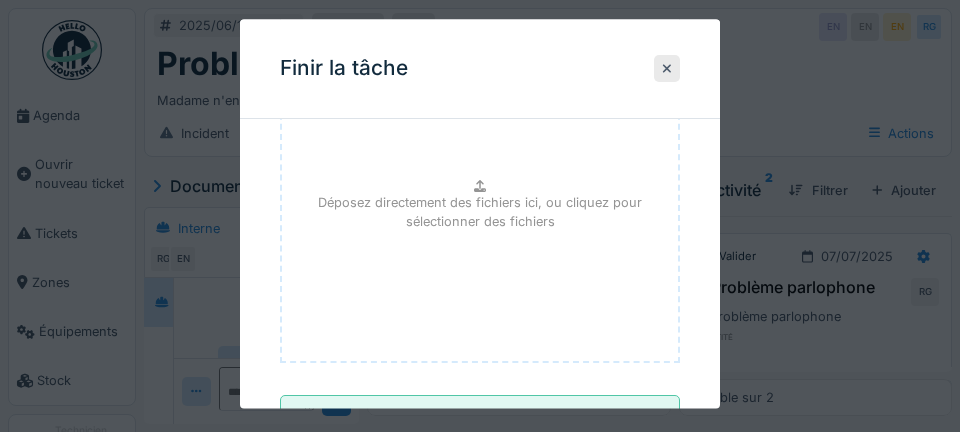 click on "**********" at bounding box center [480, 417] 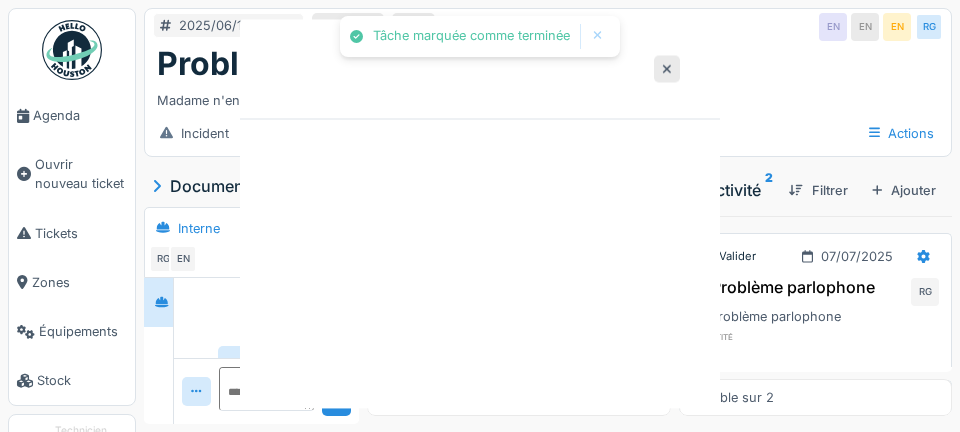 scroll, scrollTop: 0, scrollLeft: 0, axis: both 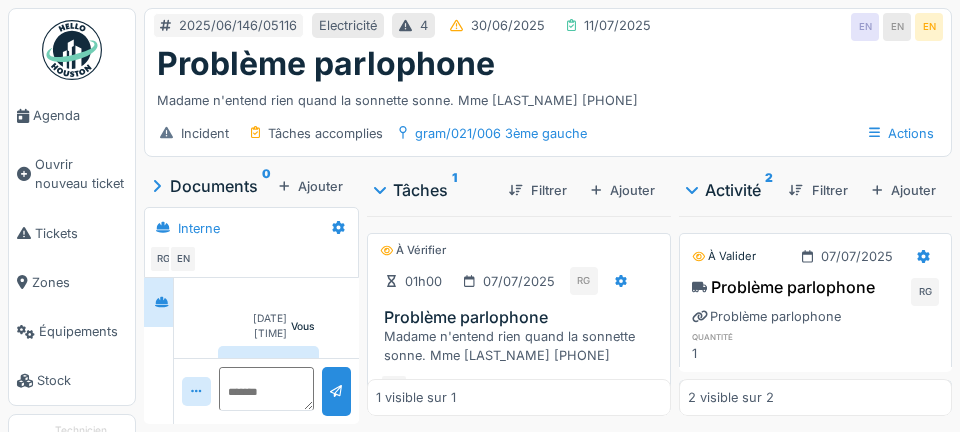 click on "Agenda" at bounding box center (80, 115) 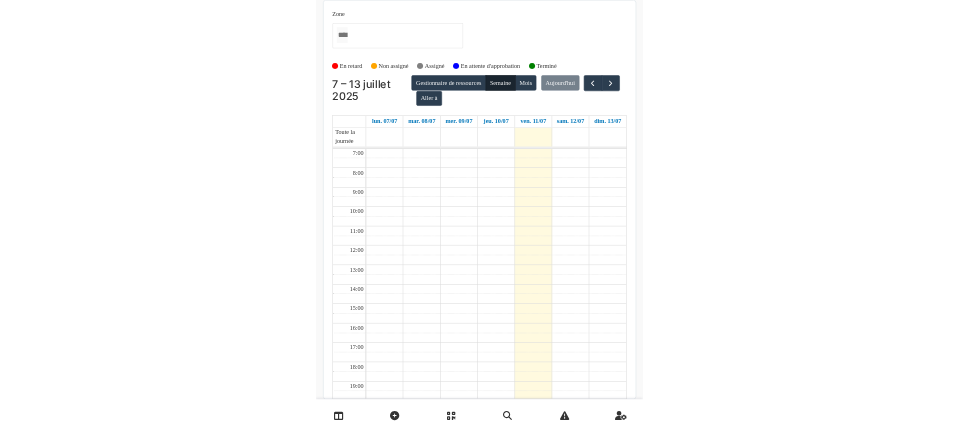 scroll, scrollTop: 0, scrollLeft: 0, axis: both 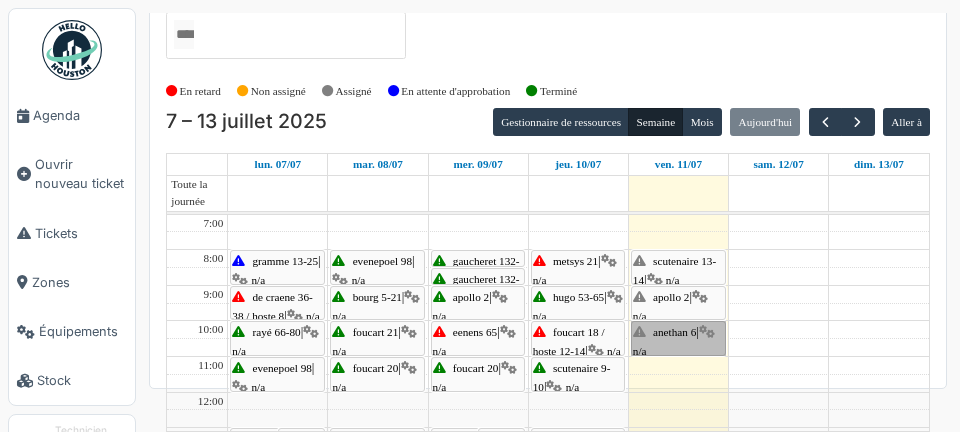 click at bounding box center (0, 0) 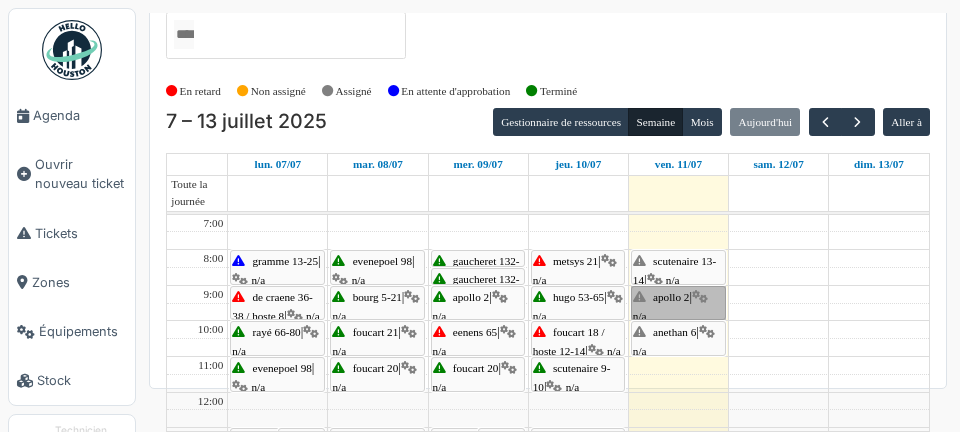 click on "apollo 2
|     n/a
2025/07/146/05584
La locataire souhaite installer son lustre, mais l’électricité disjoncte lorsqu’elle le branche." at bounding box center [678, 303] 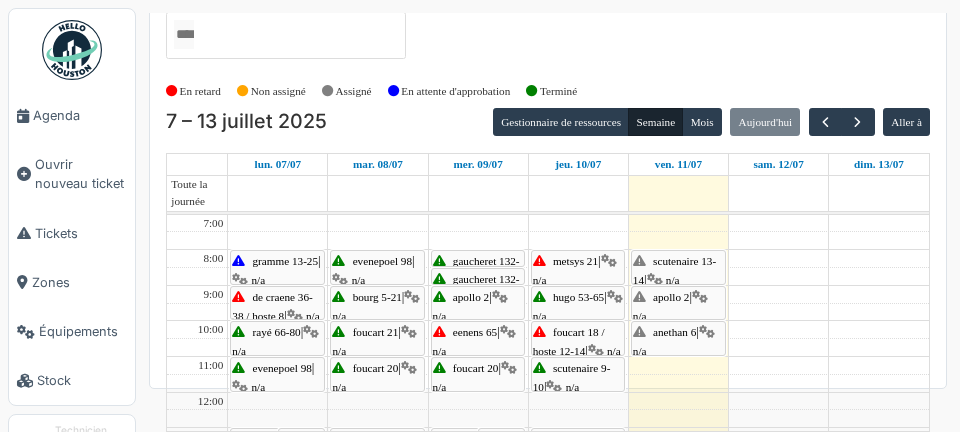 scroll, scrollTop: 0, scrollLeft: 0, axis: both 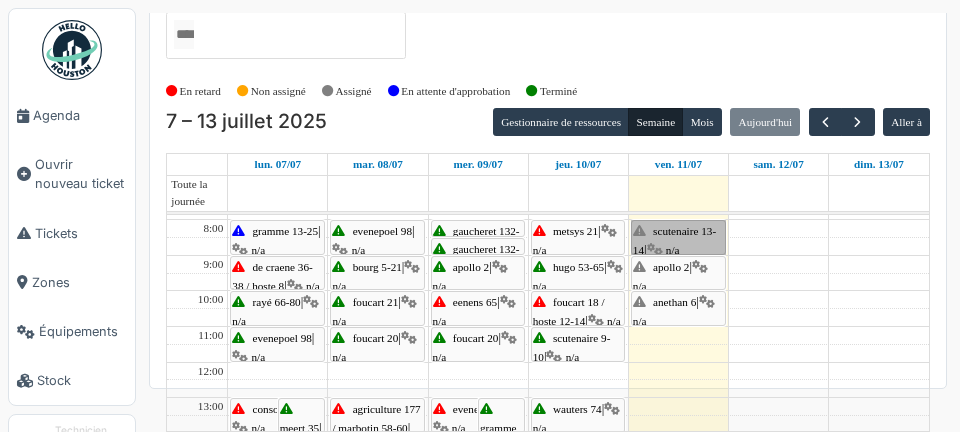 click on "scutenaire 13-14
|     n/a
2025/06/146/04881
Plus de lumière dans la salle de bain" at bounding box center [678, 237] 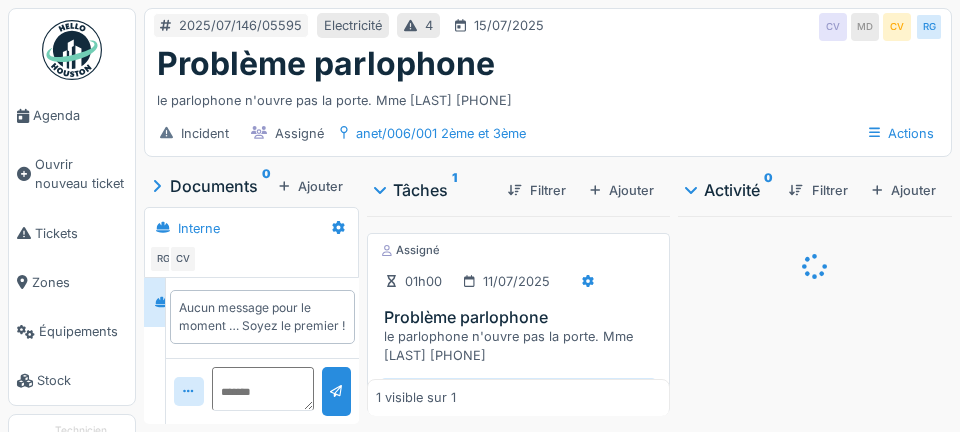 scroll, scrollTop: 0, scrollLeft: 0, axis: both 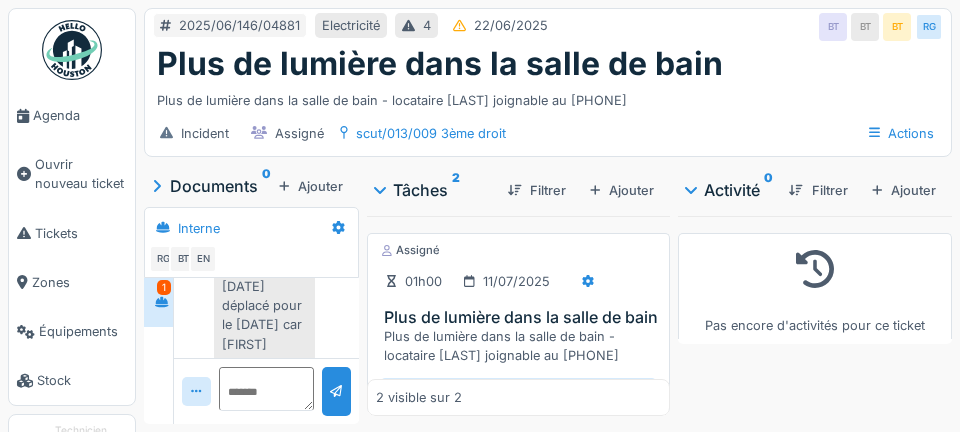 click on "Ouvrir nouveau ticket" at bounding box center (72, 174) 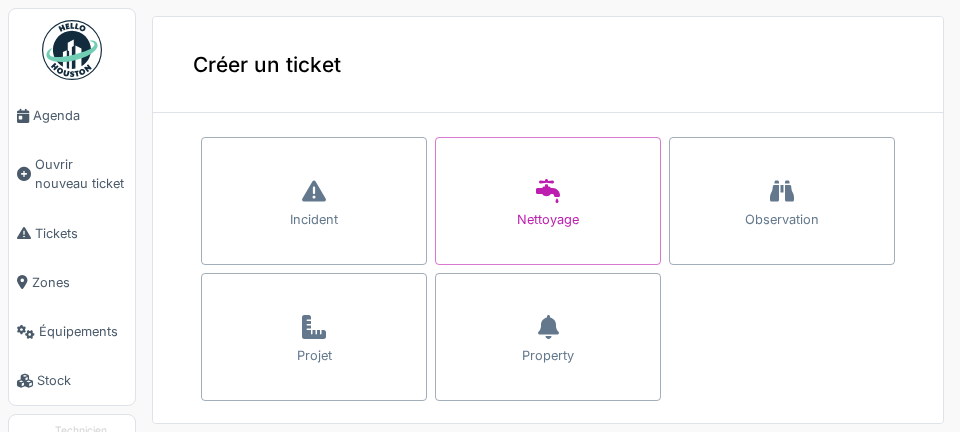 scroll, scrollTop: 0, scrollLeft: 0, axis: both 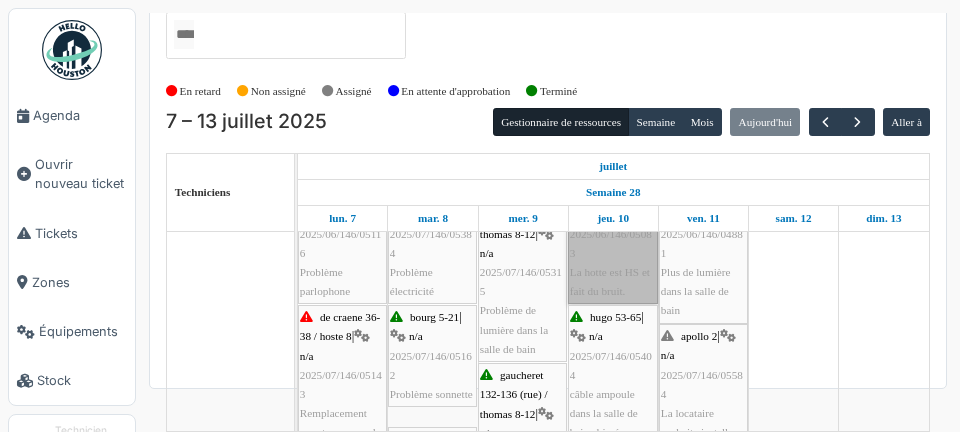 click on "metsys 21
|     n/a
2025/06/146/05083
La hotte est HS et fait du bruit." at bounding box center (613, 243) 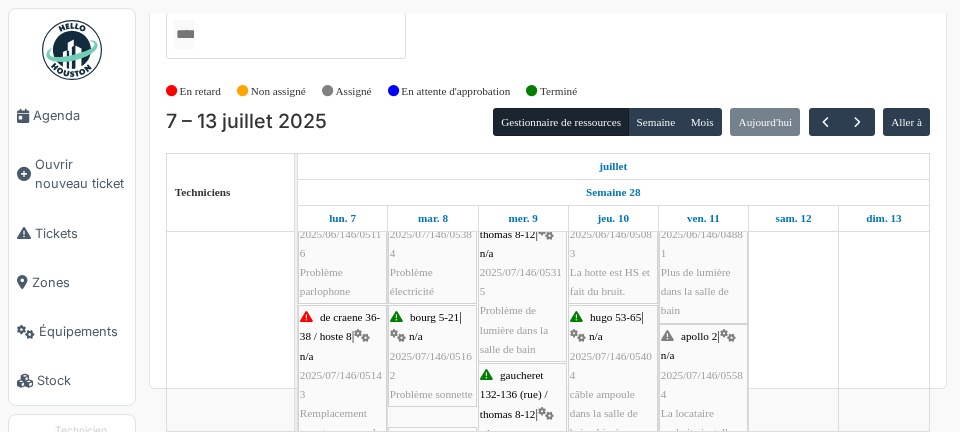 scroll, scrollTop: 0, scrollLeft: 0, axis: both 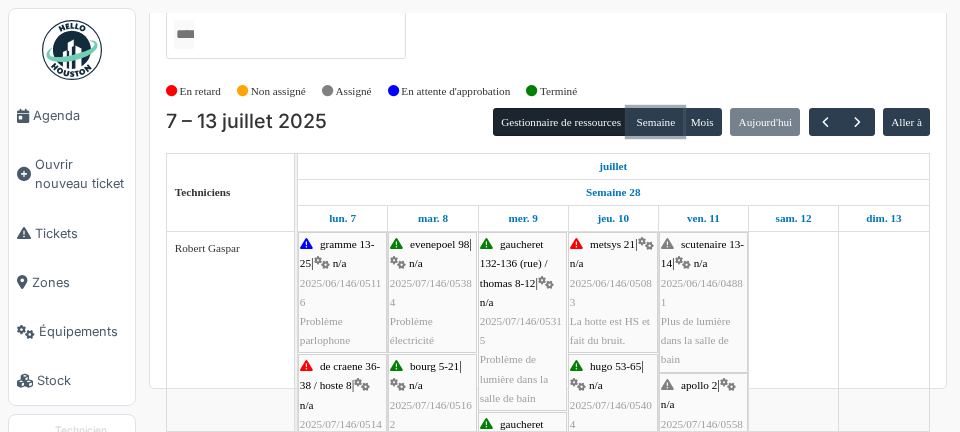 click on "Semaine" at bounding box center [655, 122] 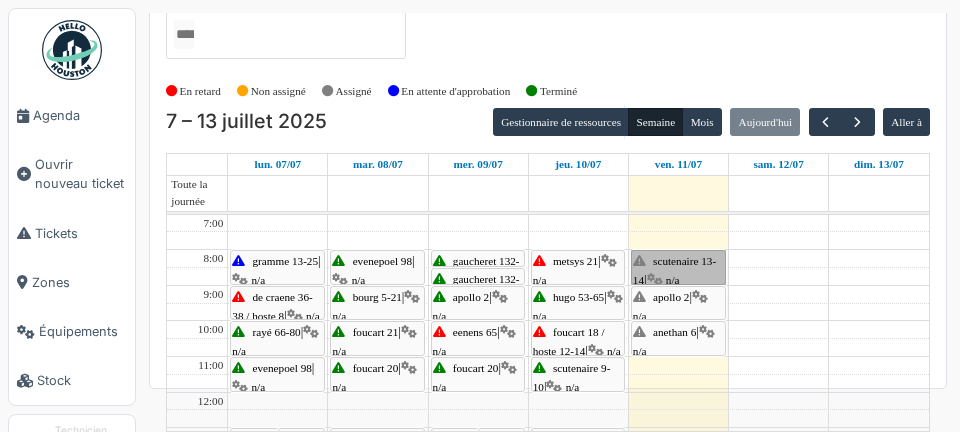 click on "scutenaire 13-14
|     n/a
2025/06/146/04881
Plus de lumière dans la salle de bain" at bounding box center (678, 267) 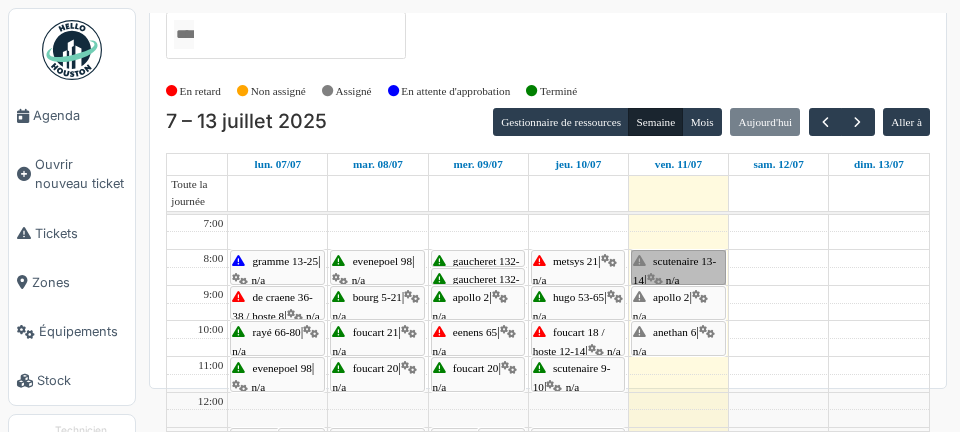 click on "scutenaire 13-14
|     n/a
2025/06/146/04881
Plus de lumière dans la salle de bain" at bounding box center [678, 267] 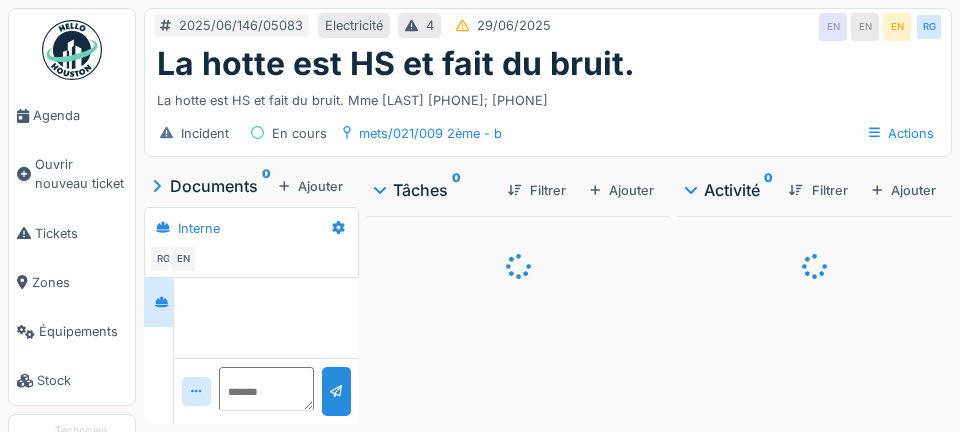 scroll, scrollTop: 0, scrollLeft: 0, axis: both 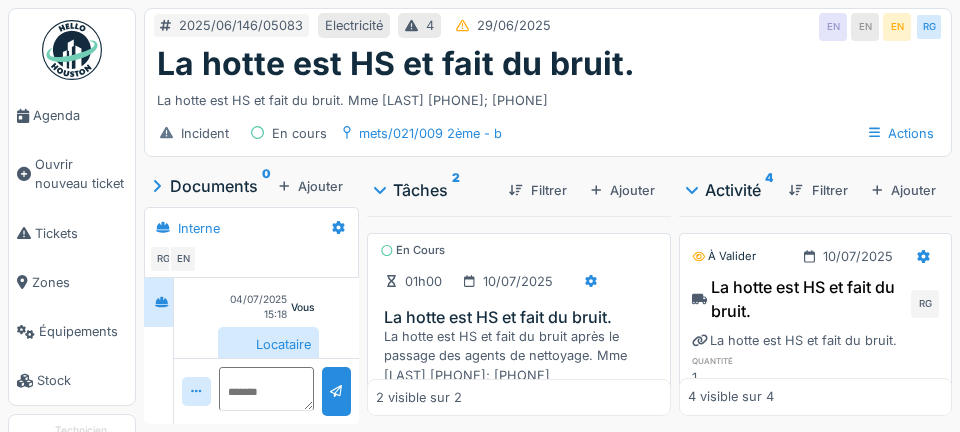 click on "La hotte est HS et fait du bruit après le passage des agents de nettoyage. Mme [LAST] [PHONE]; [PHONE]" at bounding box center [523, 356] 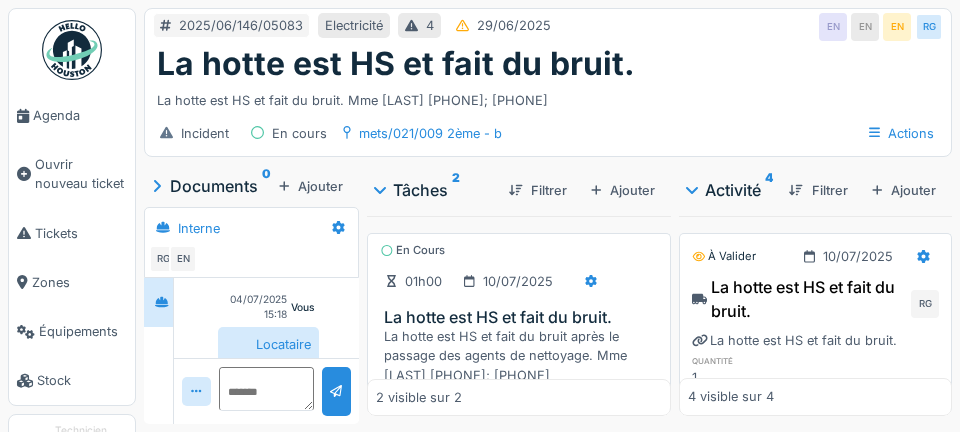 scroll, scrollTop: 16, scrollLeft: 0, axis: vertical 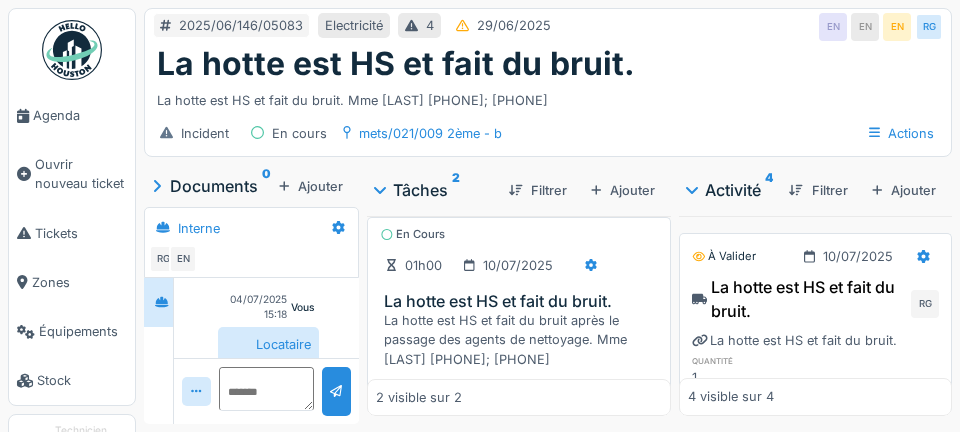 click on "La hotte est HS et fait du bruit après le passage des agents de nettoyage. Mme [LAST] [PHONE]; [PHONE]" at bounding box center [523, 340] 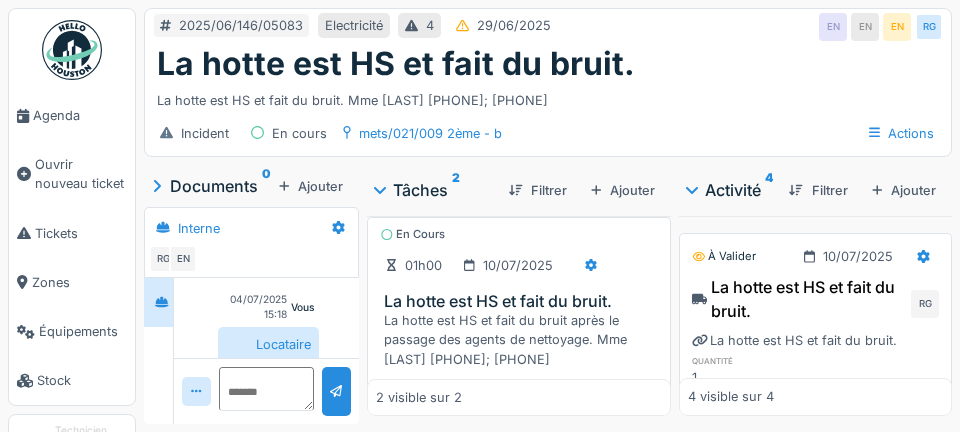 scroll, scrollTop: 0, scrollLeft: 0, axis: both 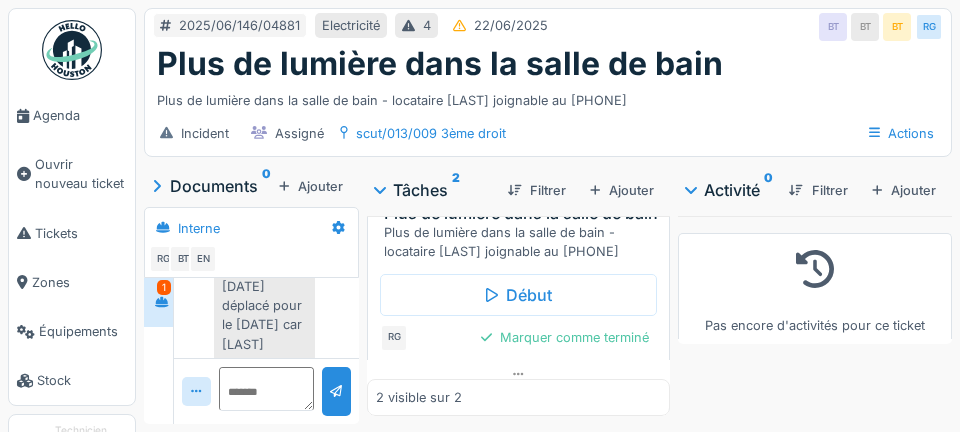 click on "Début" at bounding box center (518, 295) 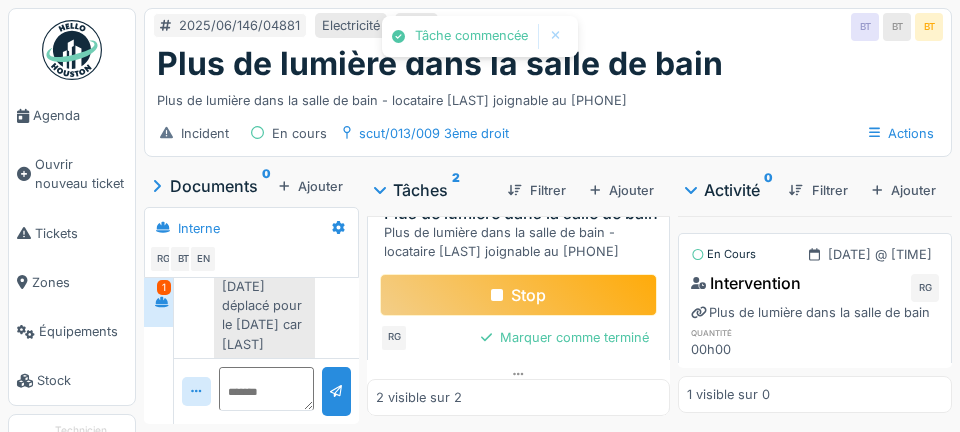 click on "Plus de lumière dans la salle de bain" at bounding box center (522, 213) 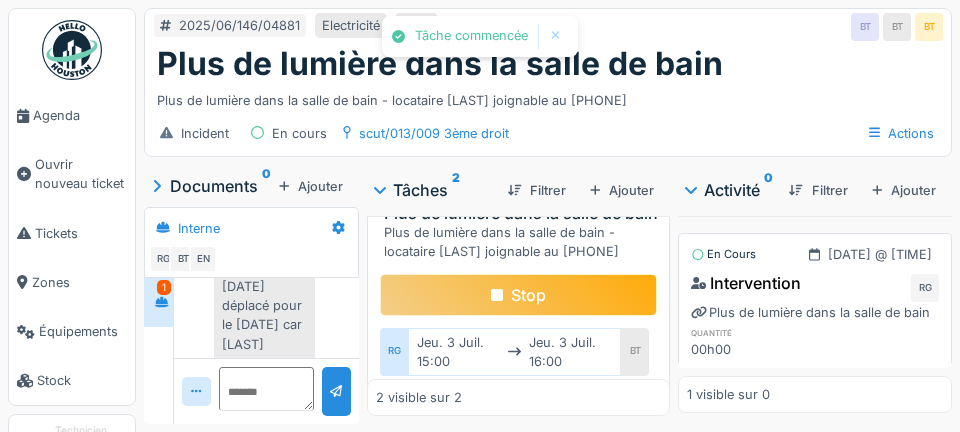 scroll, scrollTop: 96, scrollLeft: 0, axis: vertical 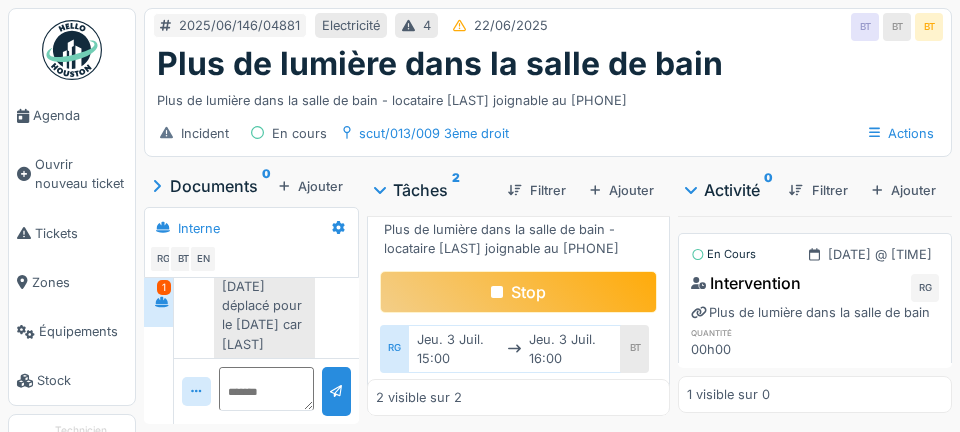 click on "Plus de lumière dans la salle de bain" at bounding box center (522, 210) 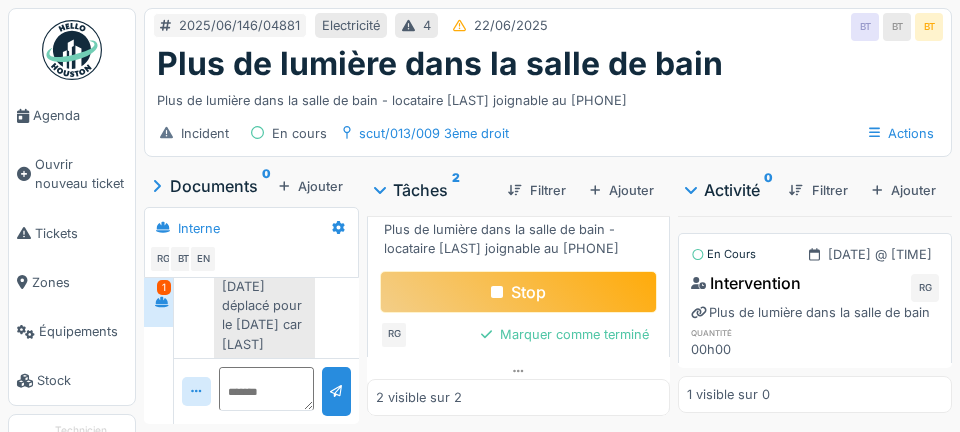 click on "Incident En cours scut/013/009 3ème droit Actions" at bounding box center (548, 133) 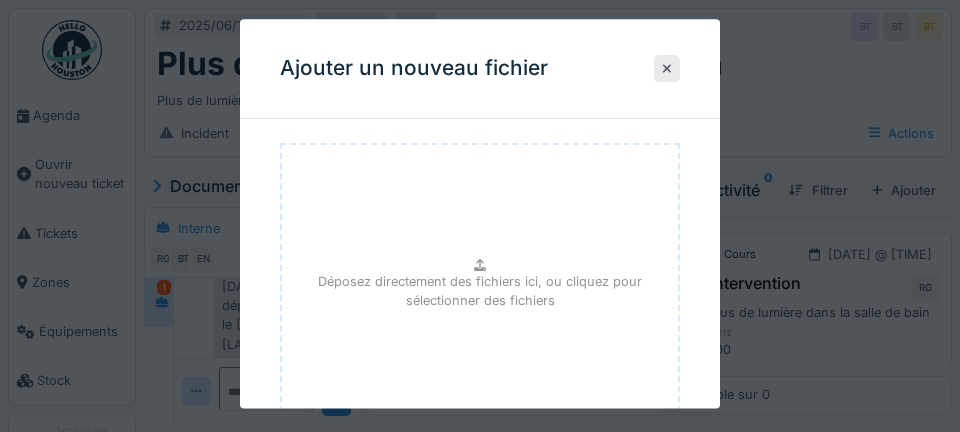click at bounding box center [480, 216] 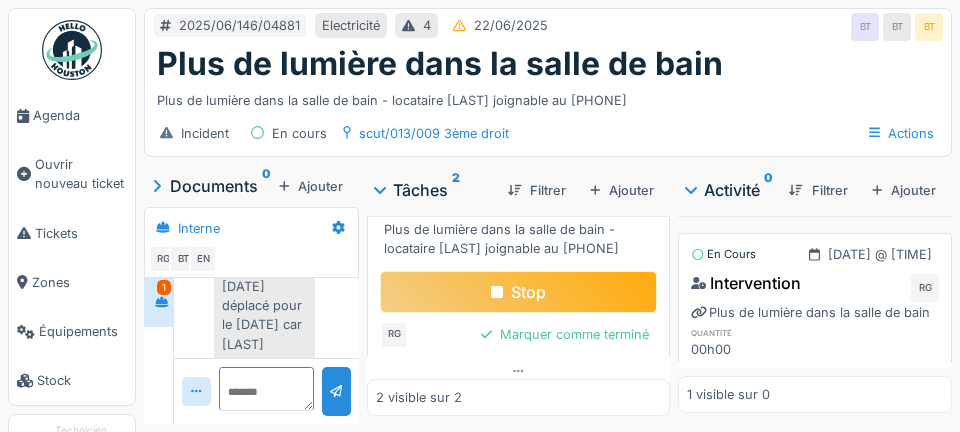 click on "Ajouter" at bounding box center [622, 190] 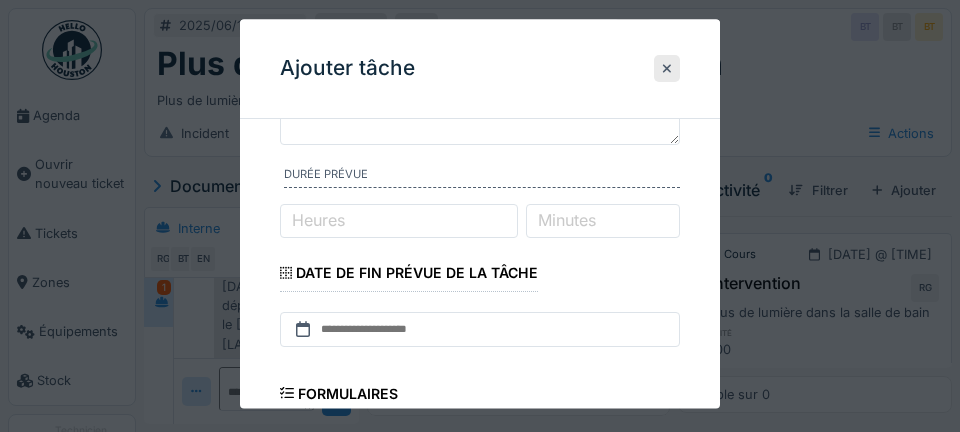 scroll, scrollTop: 0, scrollLeft: 0, axis: both 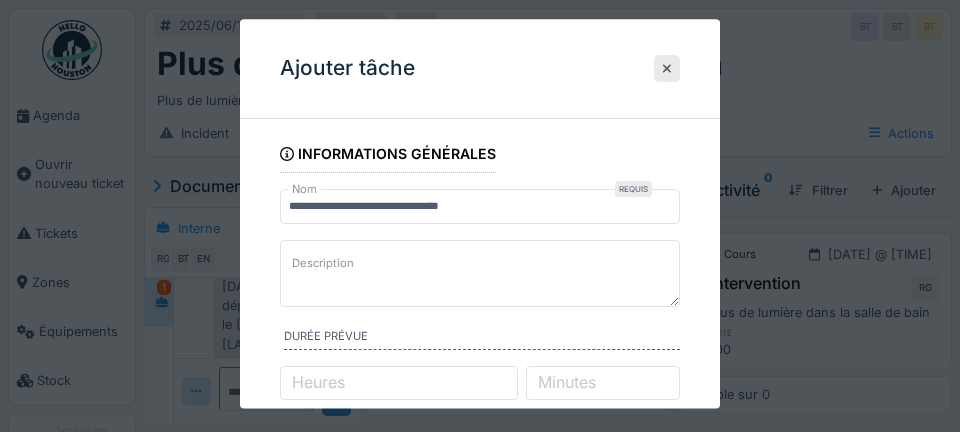 click at bounding box center [667, 68] 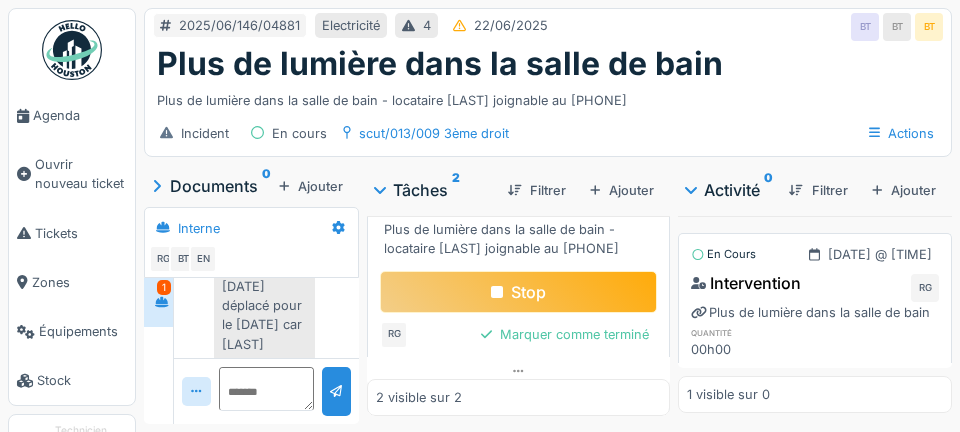 click on "Ajouter" at bounding box center (904, 190) 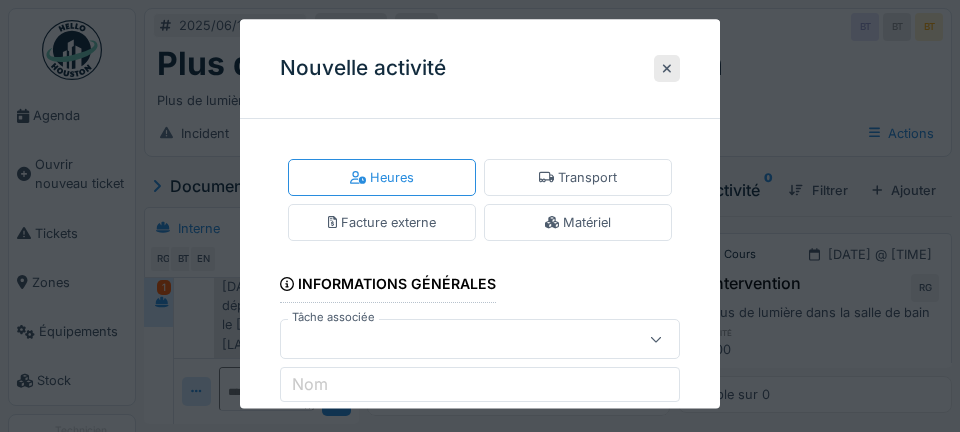 click on "Transport" at bounding box center [578, 177] 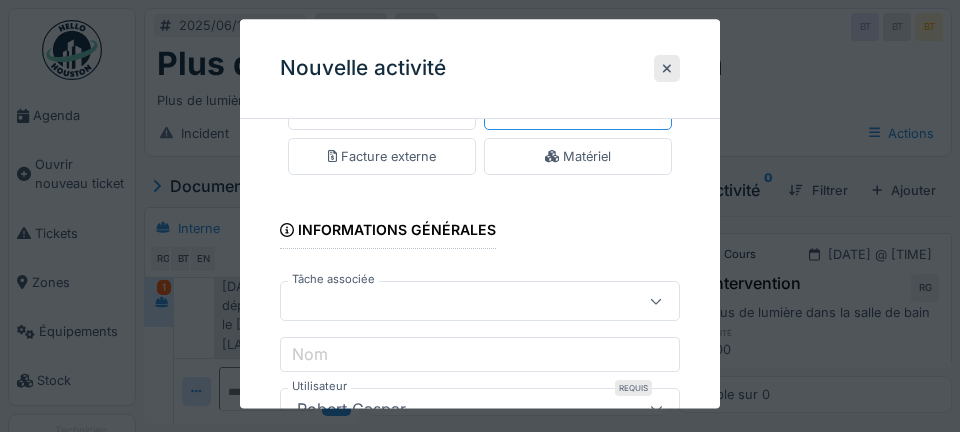 scroll, scrollTop: 59, scrollLeft: 0, axis: vertical 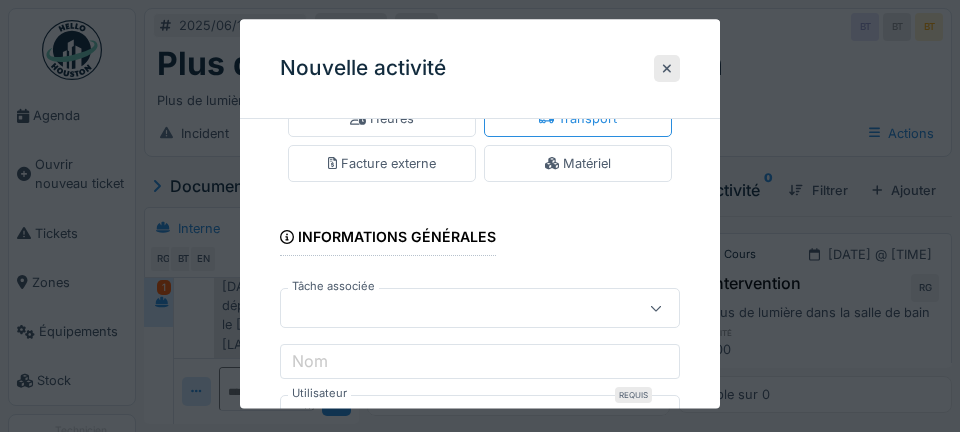 click at bounding box center (460, 309) 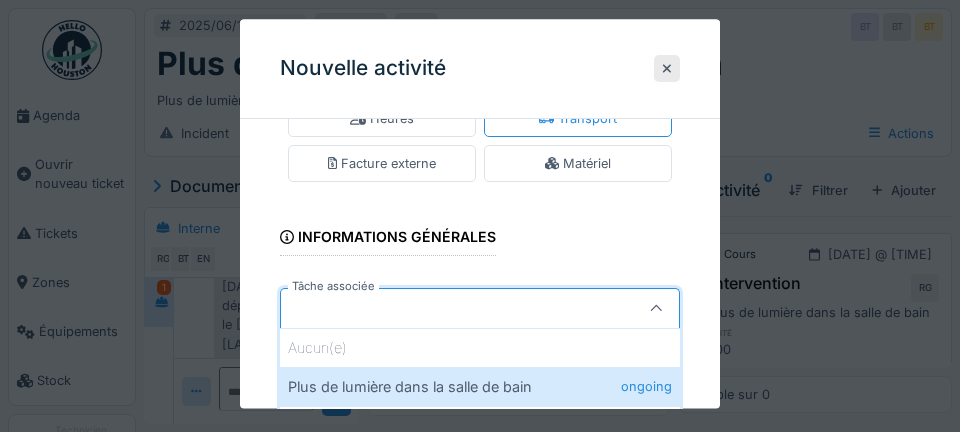 scroll, scrollTop: 154, scrollLeft: 0, axis: vertical 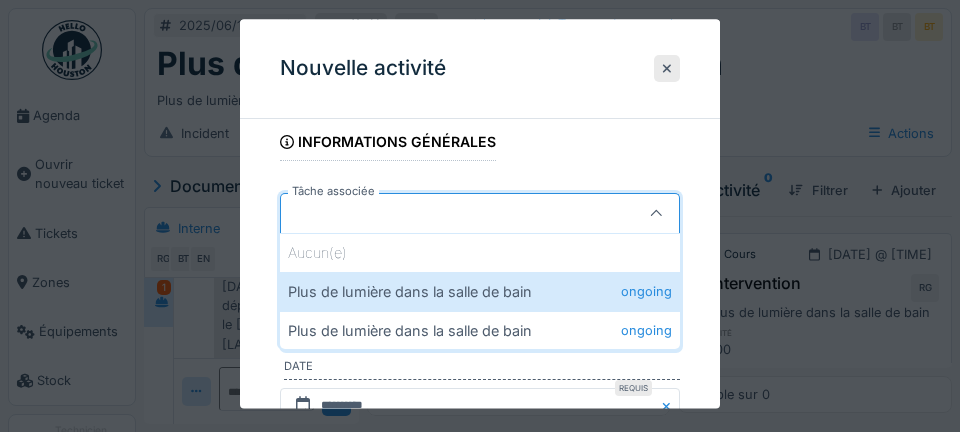 click on "**********" at bounding box center [480, 283] 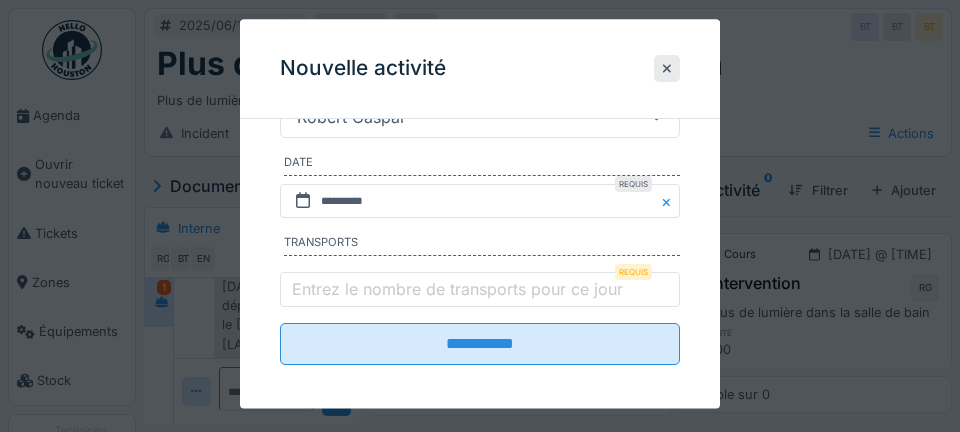 scroll, scrollTop: 377, scrollLeft: 0, axis: vertical 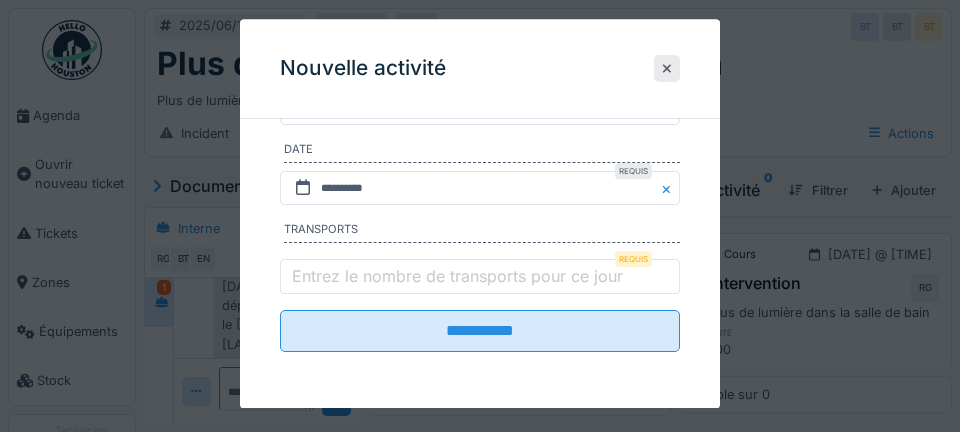 click on "Entrez le nombre de transports pour ce jour" at bounding box center (457, 276) 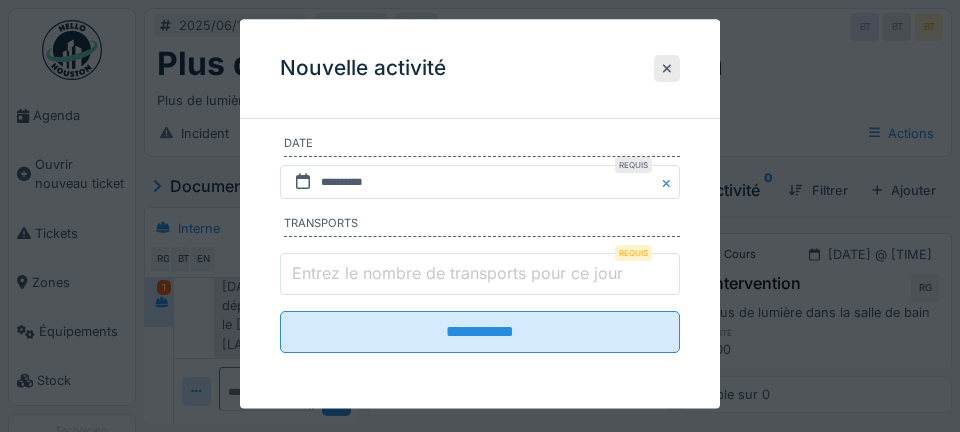 click on "Entrez le nombre de transports pour ce jour" at bounding box center (480, 275) 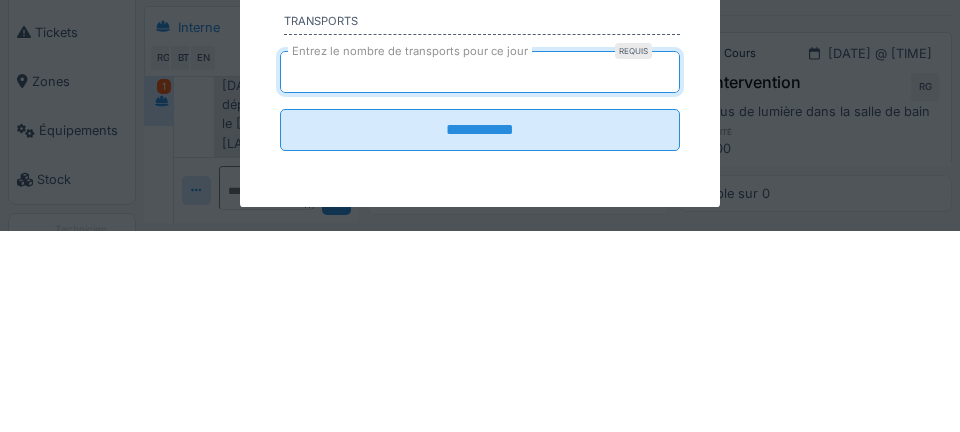 type on "*" 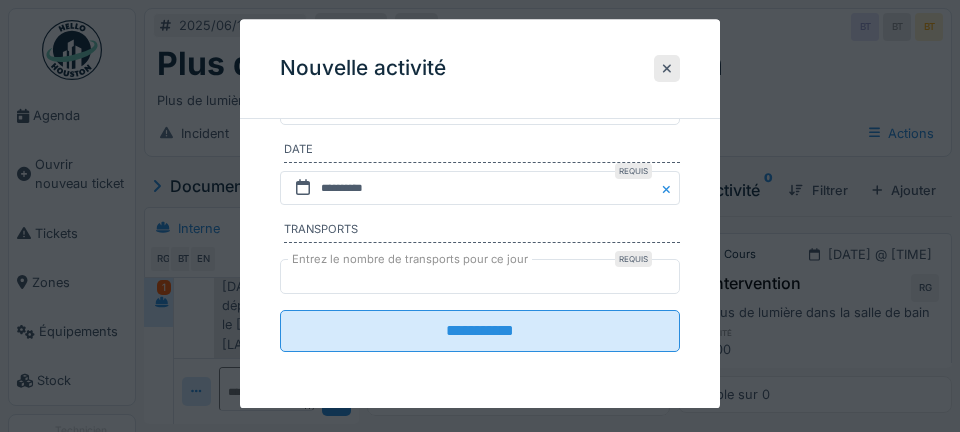 scroll, scrollTop: 377, scrollLeft: 0, axis: vertical 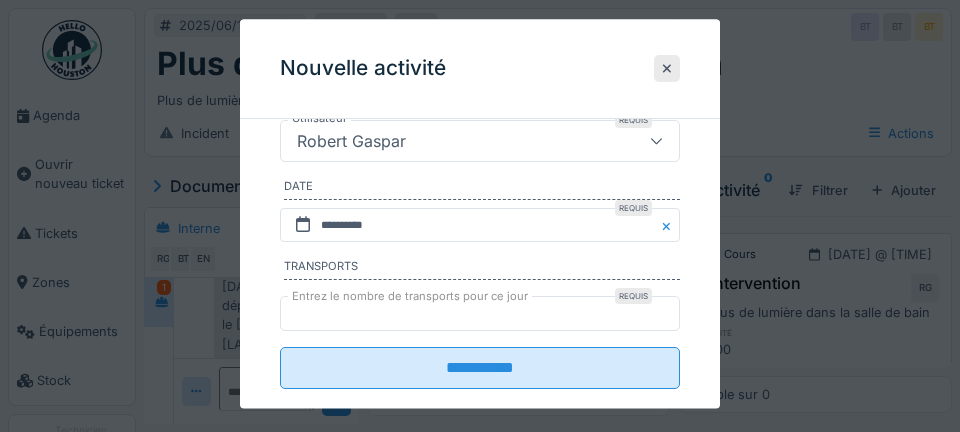 click on "**********" at bounding box center (480, 368) 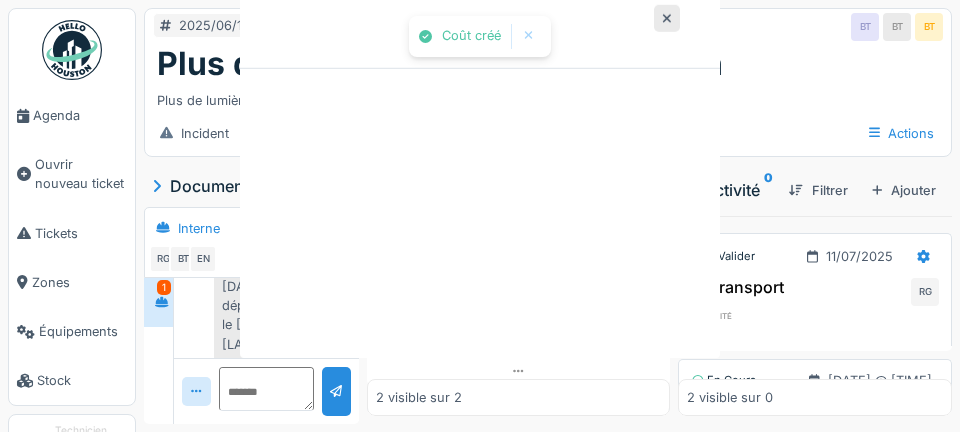 scroll, scrollTop: 0, scrollLeft: 0, axis: both 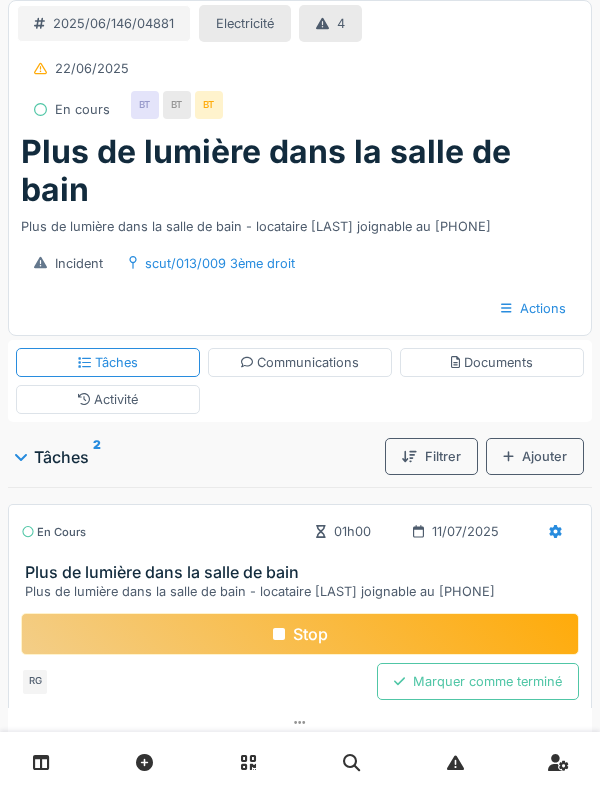 click on "Activité" at bounding box center (108, 399) 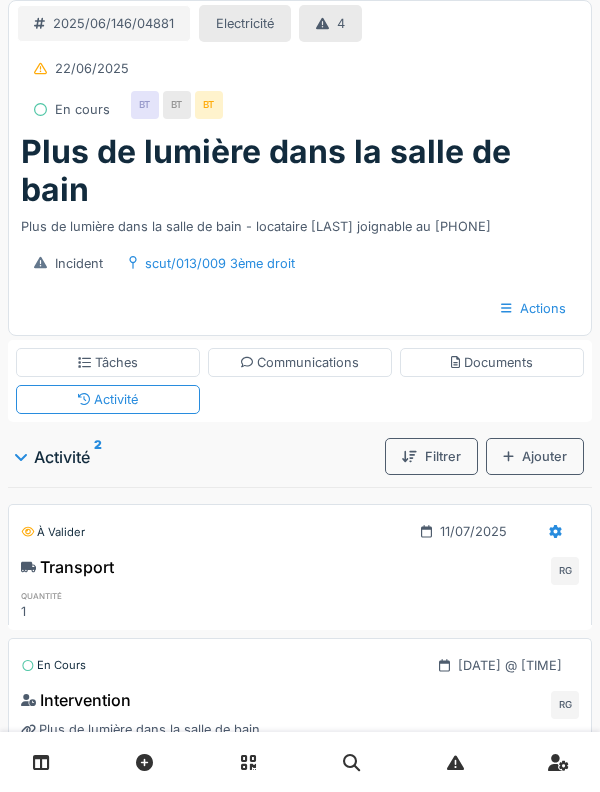 click on "Communications" at bounding box center (300, 362) 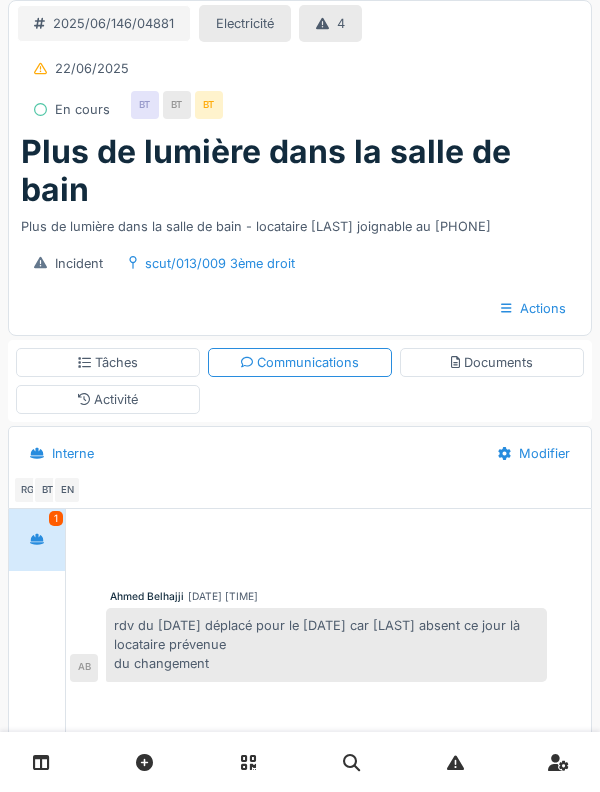 click on "Documents" at bounding box center [492, 362] 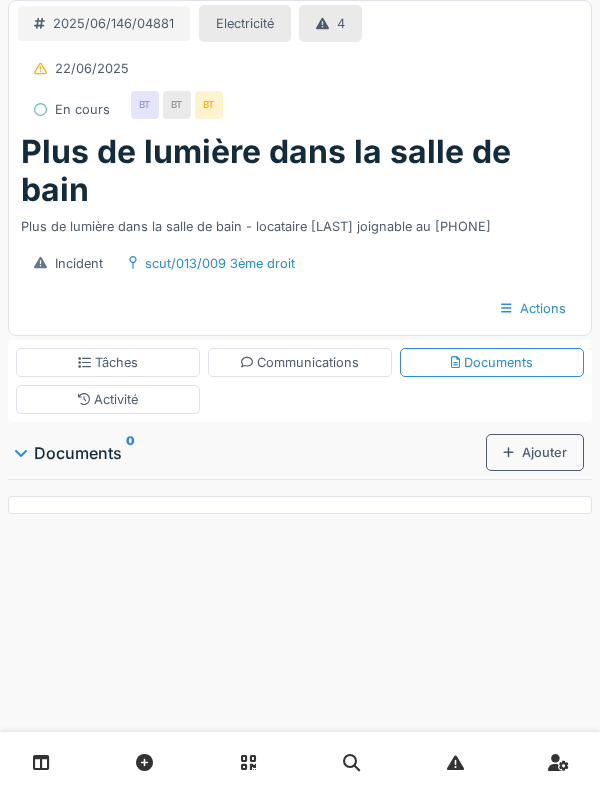 click on "Communications" at bounding box center (300, 362) 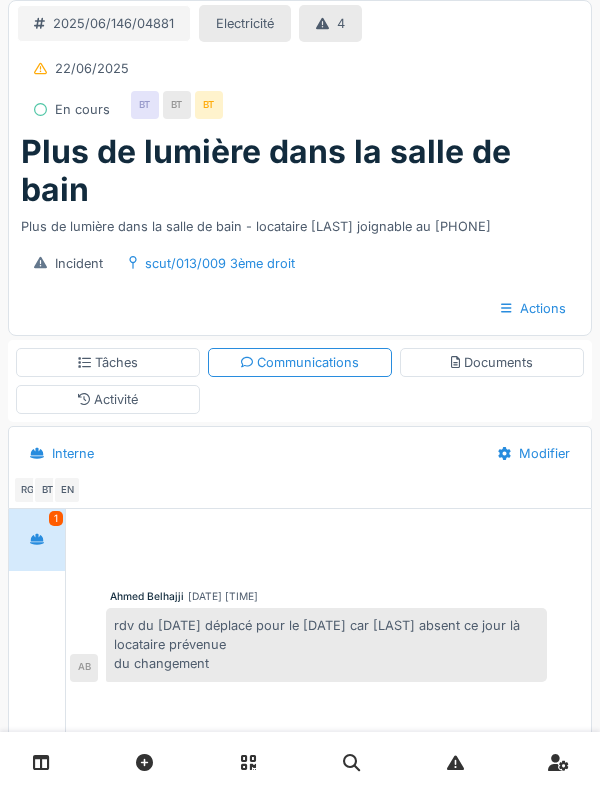 click on "Activité" at bounding box center [108, 399] 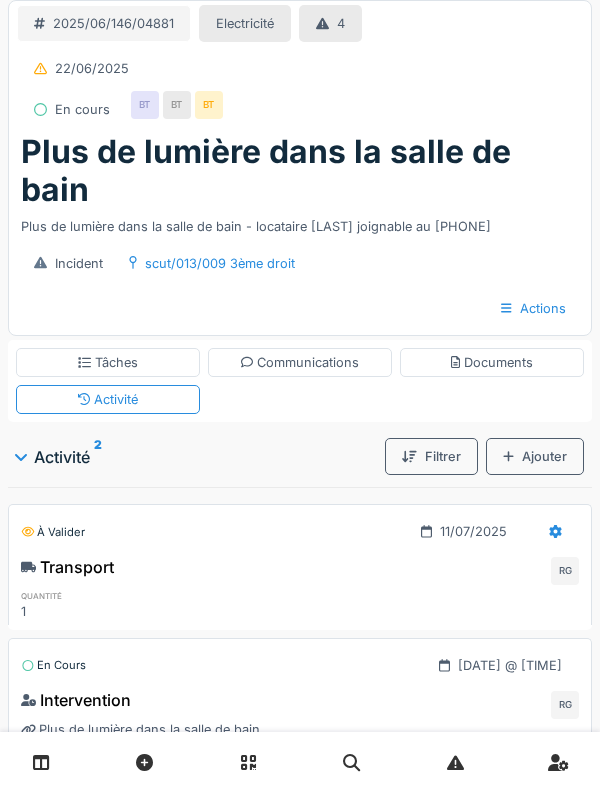 click on "Tâches" at bounding box center [108, 362] 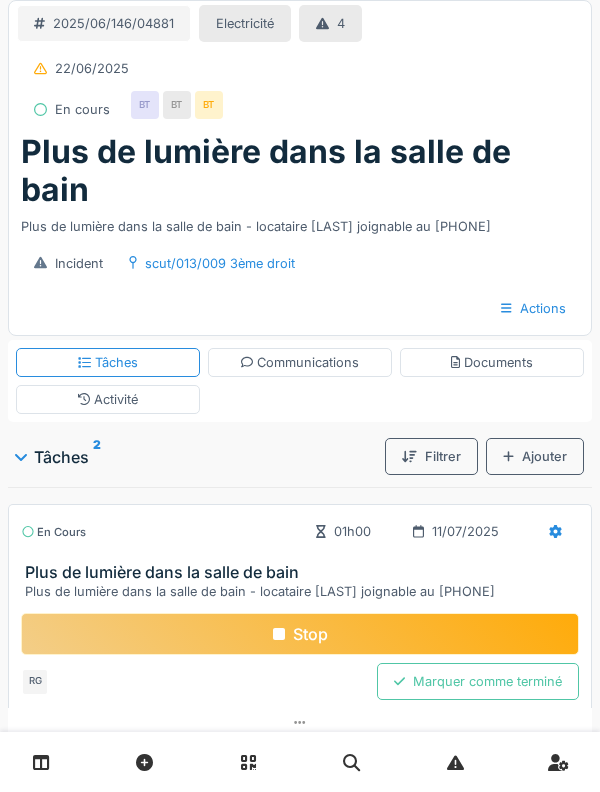 click on "En cours" at bounding box center (53, 532) 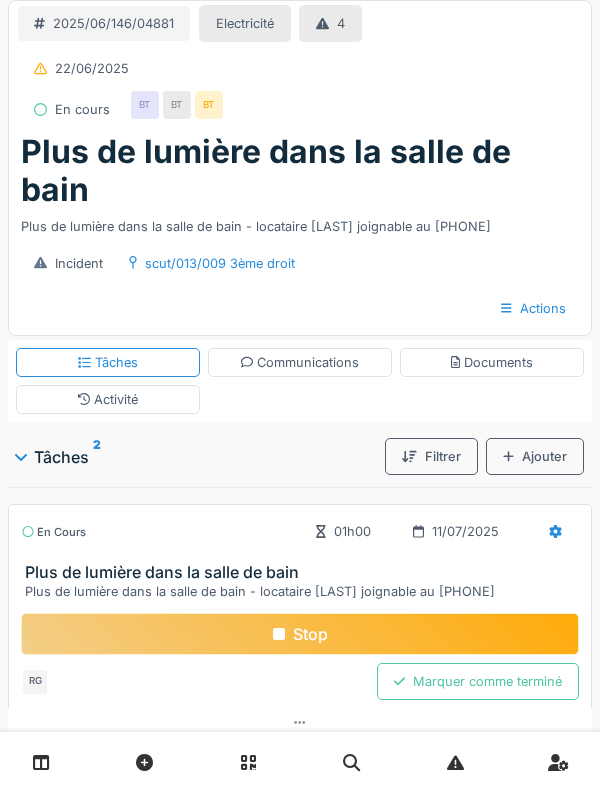 click on "BT" at bounding box center (145, 105) 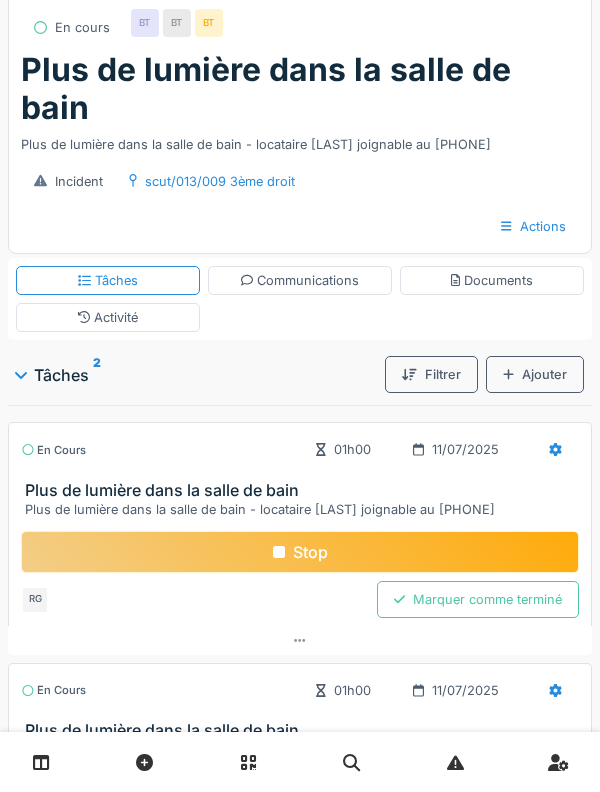 scroll, scrollTop: 178, scrollLeft: 0, axis: vertical 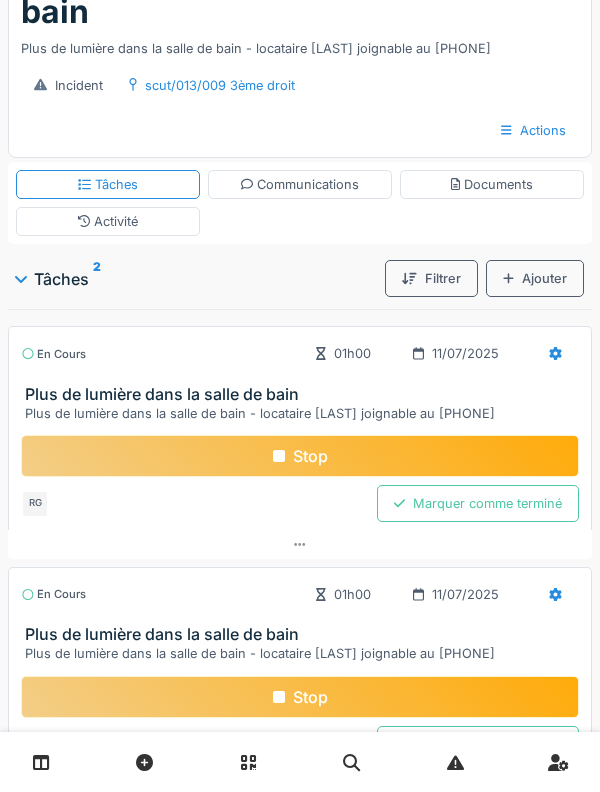 click on "Activité" at bounding box center (108, 221) 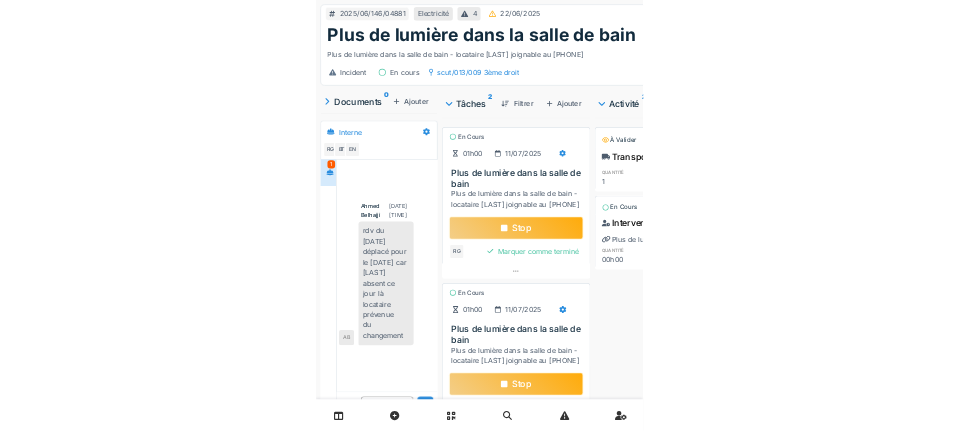 scroll, scrollTop: 58, scrollLeft: 0, axis: vertical 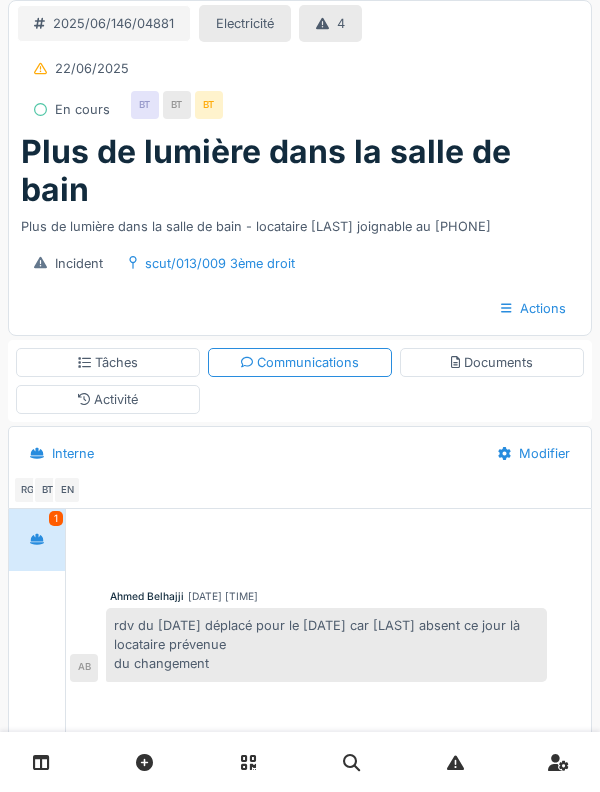 click on "Activité" at bounding box center [108, 399] 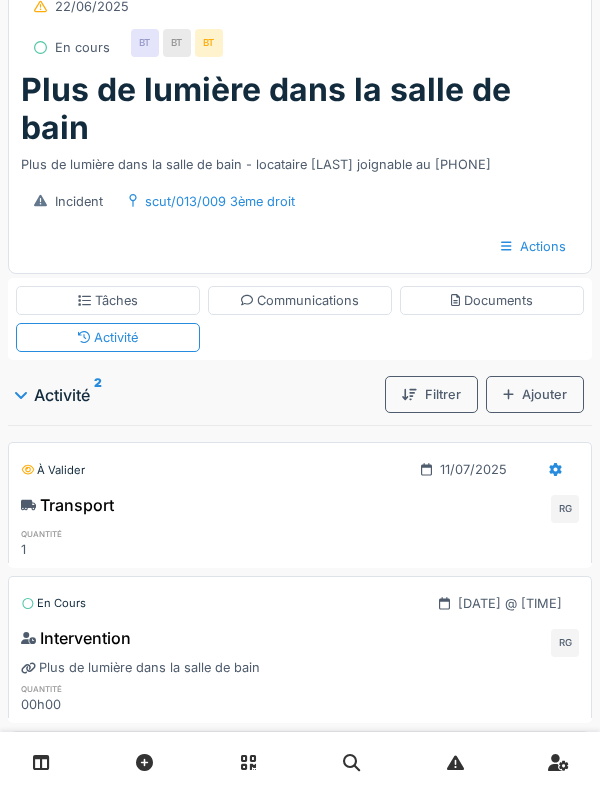 scroll, scrollTop: 68, scrollLeft: 0, axis: vertical 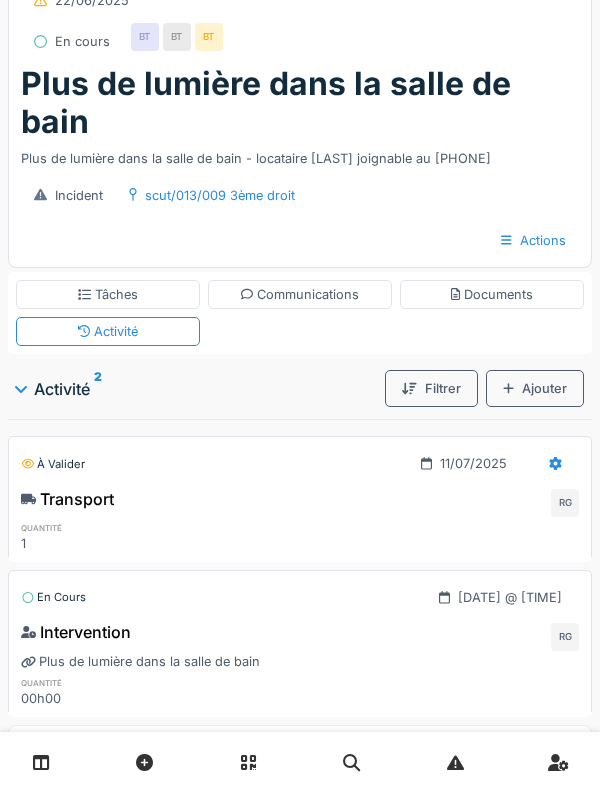 click on "Tâches" at bounding box center [108, 294] 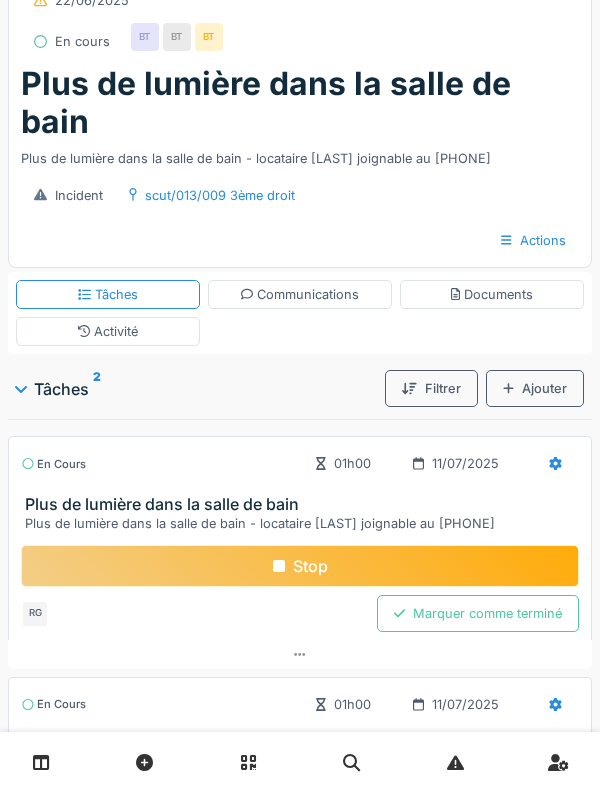 click on "Documents" at bounding box center [492, 294] 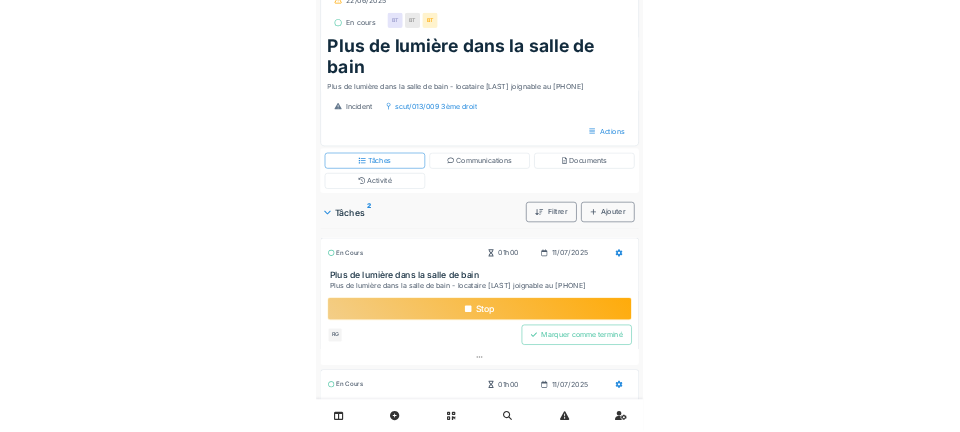 scroll, scrollTop: 0, scrollLeft: 0, axis: both 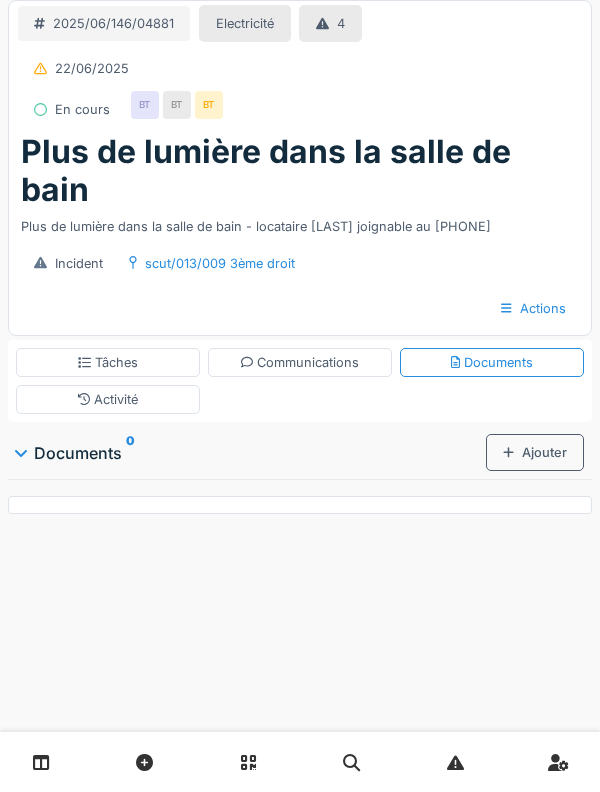 click on "Ajouter" at bounding box center [535, 452] 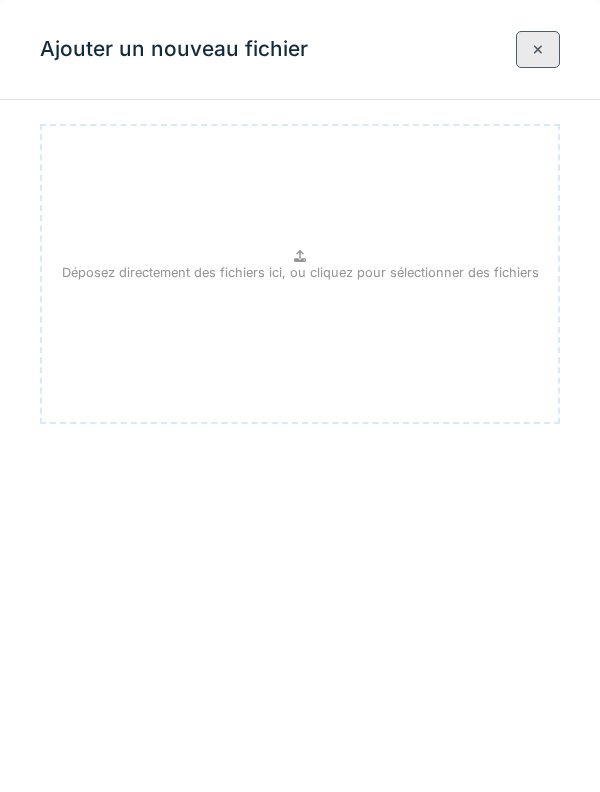 click on "Déposez directement des fichiers ici, ou cliquez pour sélectionner des fichiers" at bounding box center [300, 274] 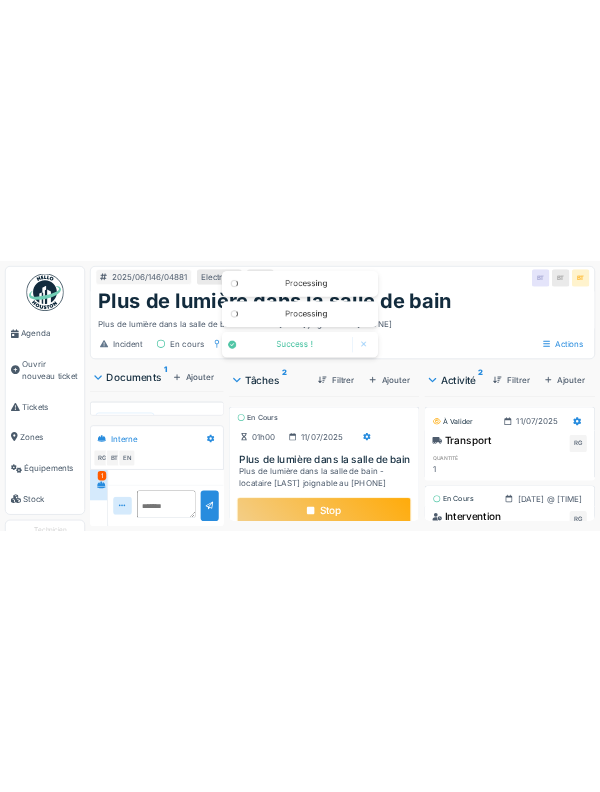 scroll, scrollTop: 240, scrollLeft: 0, axis: vertical 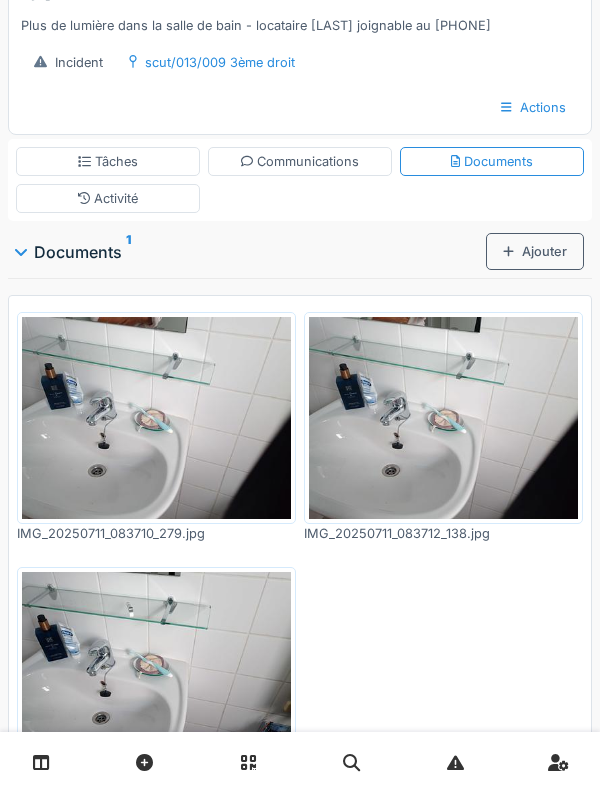 click on "Ajouter" at bounding box center [535, 251] 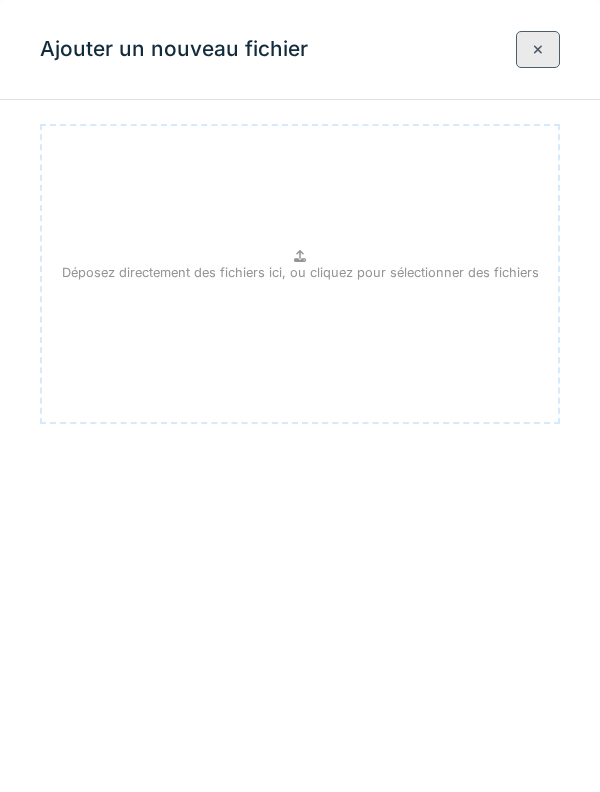 click on "Déposez directement des fichiers ici, ou cliquez pour sélectionner des fichiers" at bounding box center [300, 274] 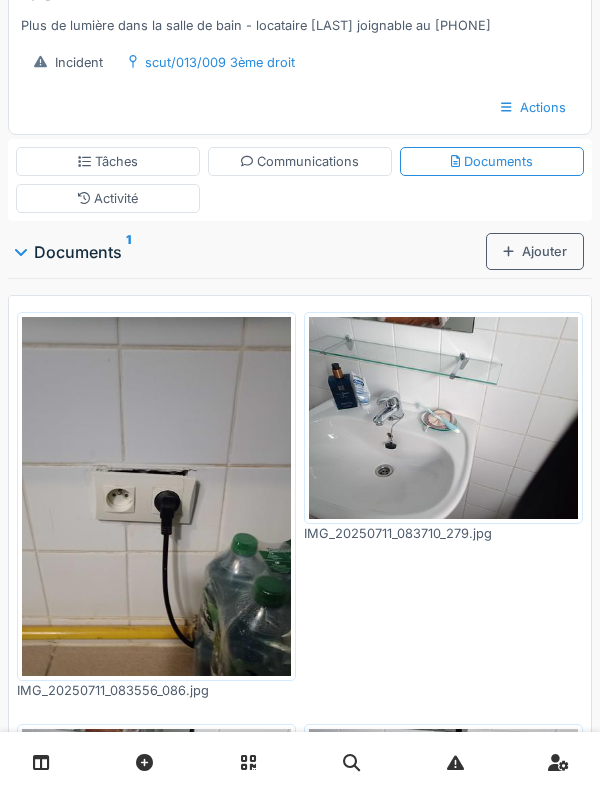 scroll, scrollTop: 285, scrollLeft: 0, axis: vertical 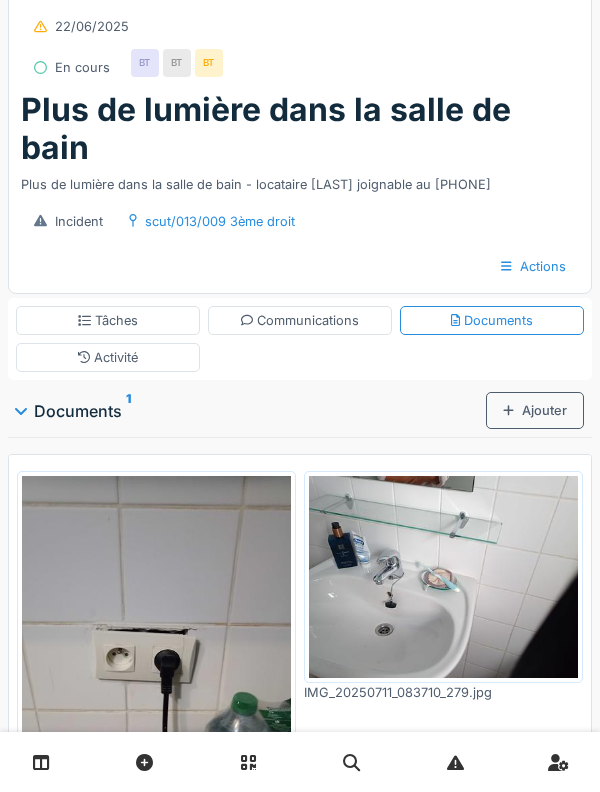 click on "Communications" at bounding box center [300, 320] 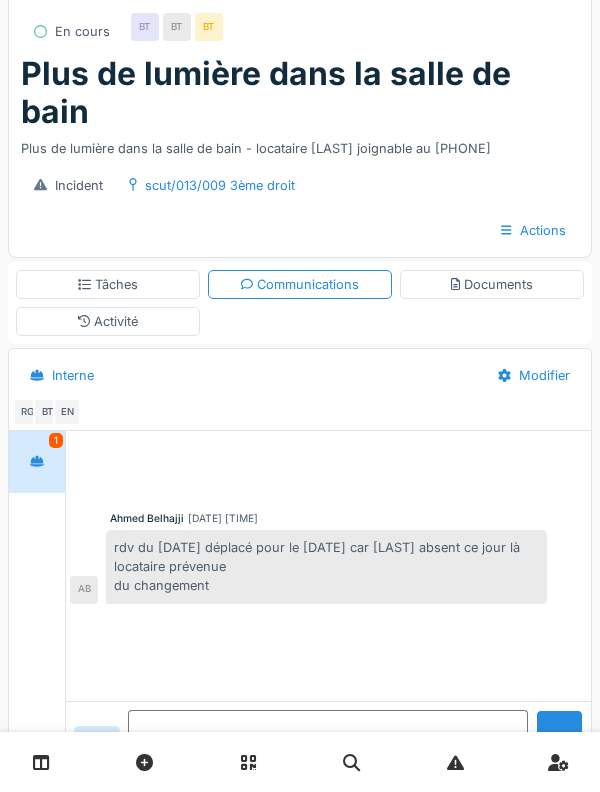click at bounding box center (328, 742) 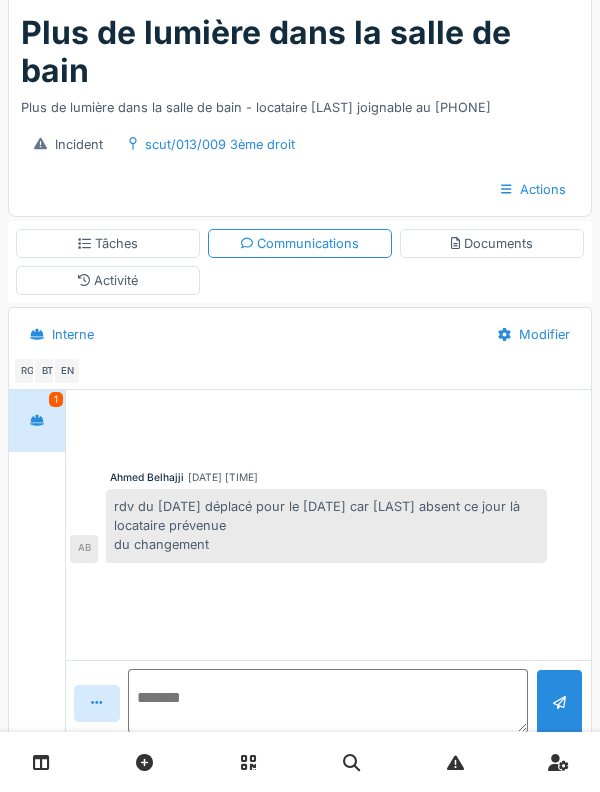 scroll, scrollTop: 174, scrollLeft: 0, axis: vertical 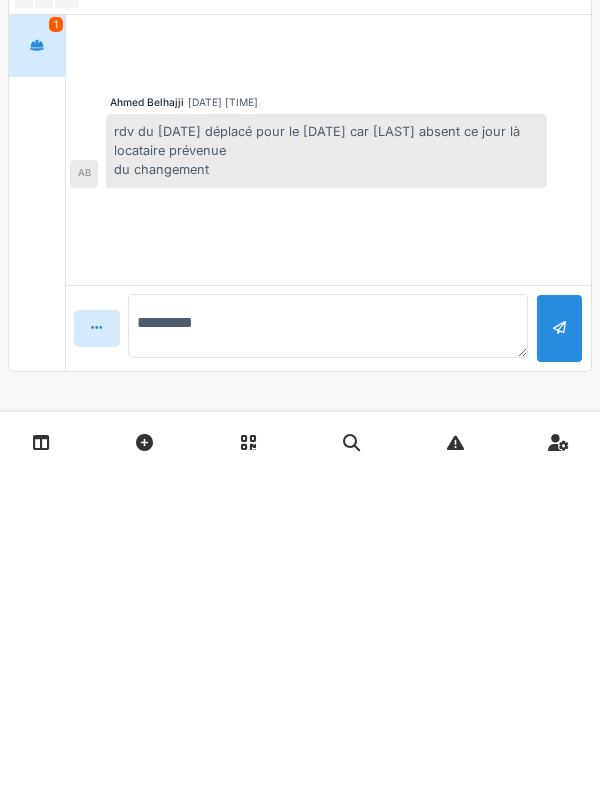 type on "**********" 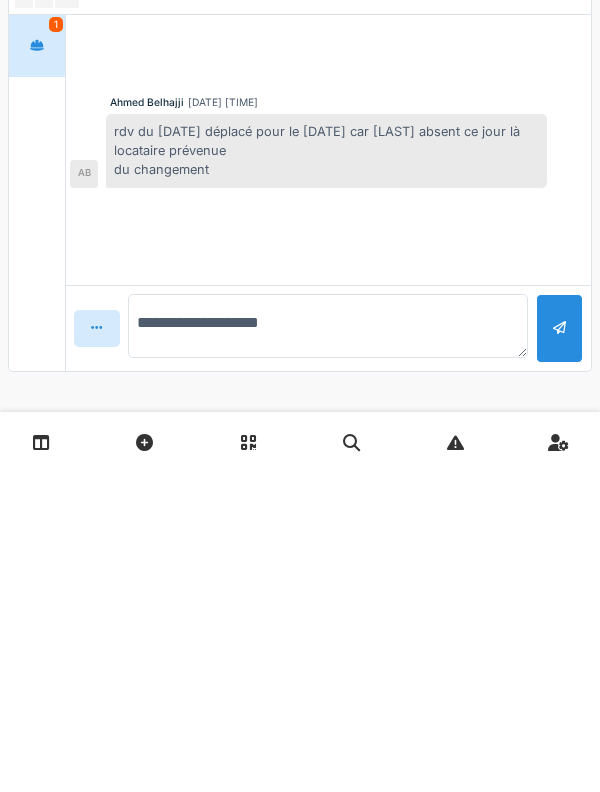 click on "**********" at bounding box center [328, 646] 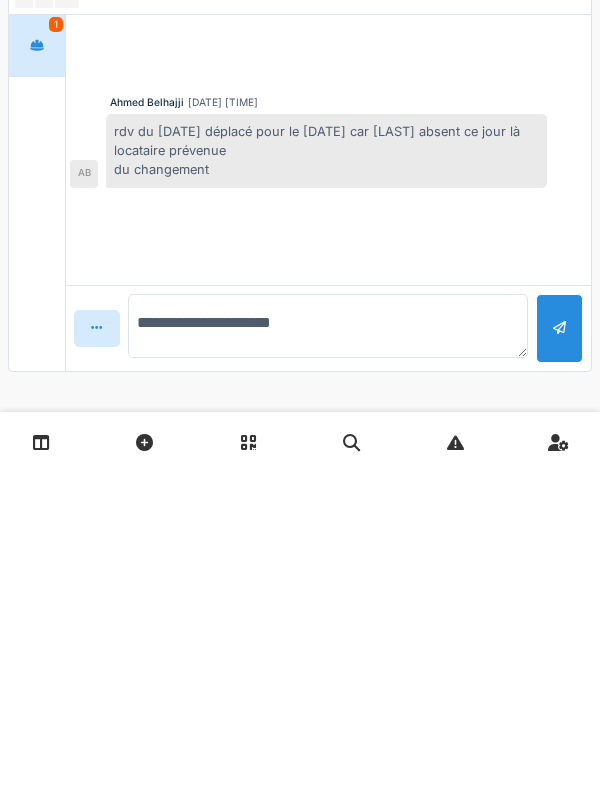 click on "**********" at bounding box center [328, 646] 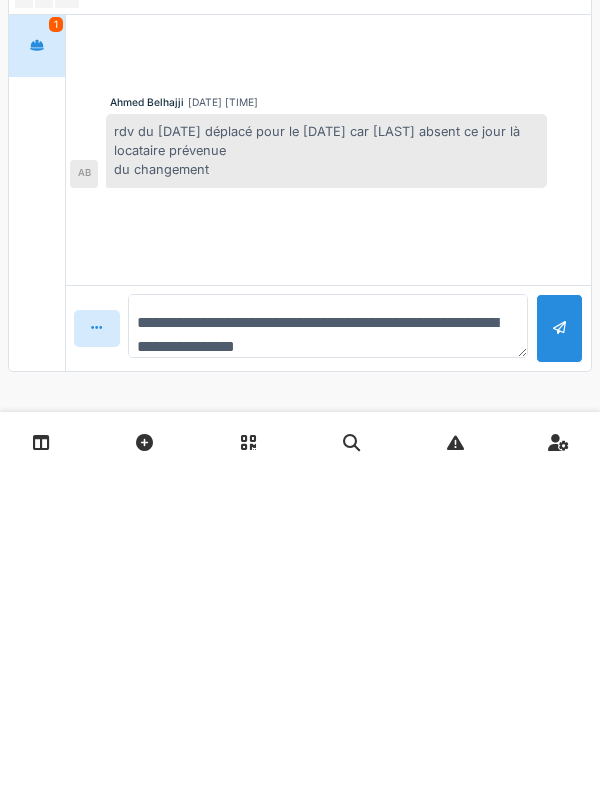 type on "**********" 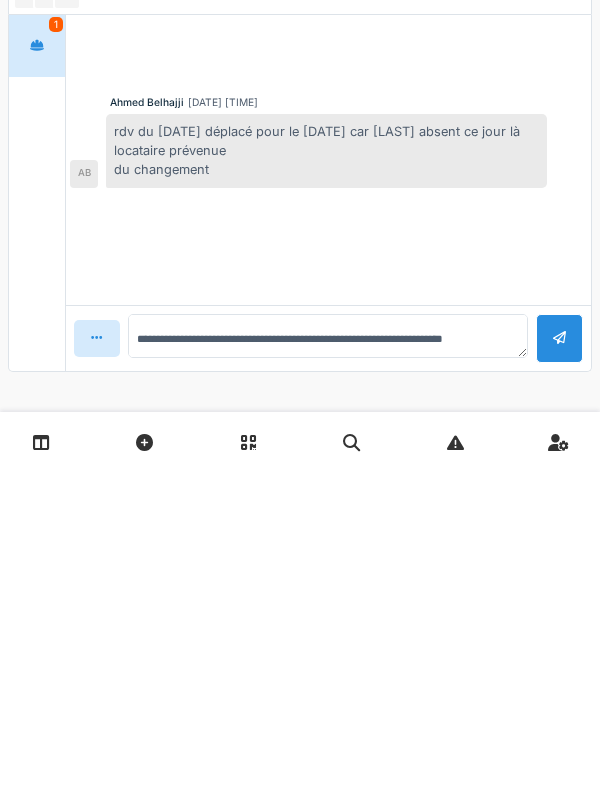click at bounding box center [559, 658] 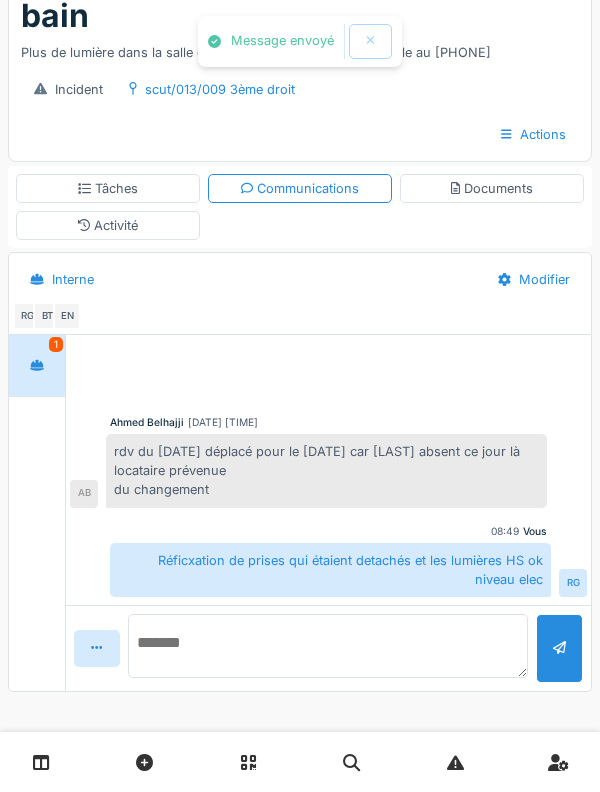 click at bounding box center (328, 646) 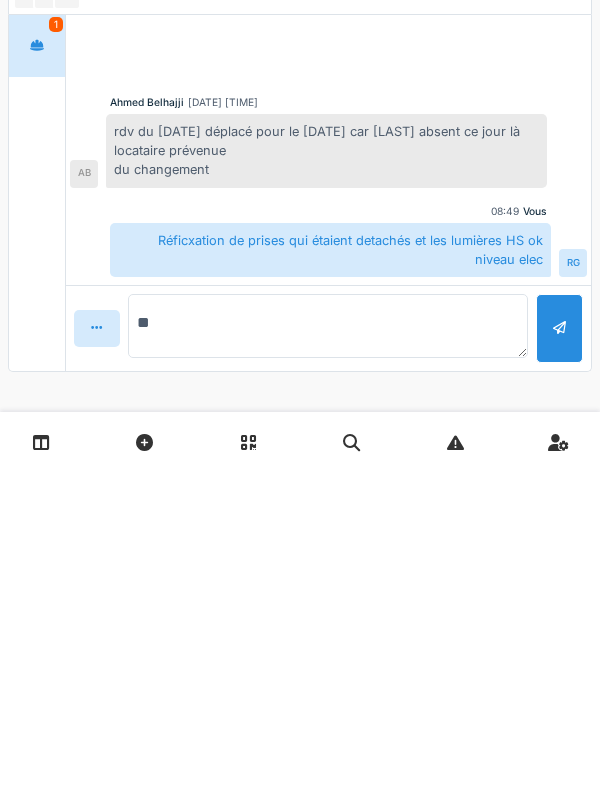 type on "*" 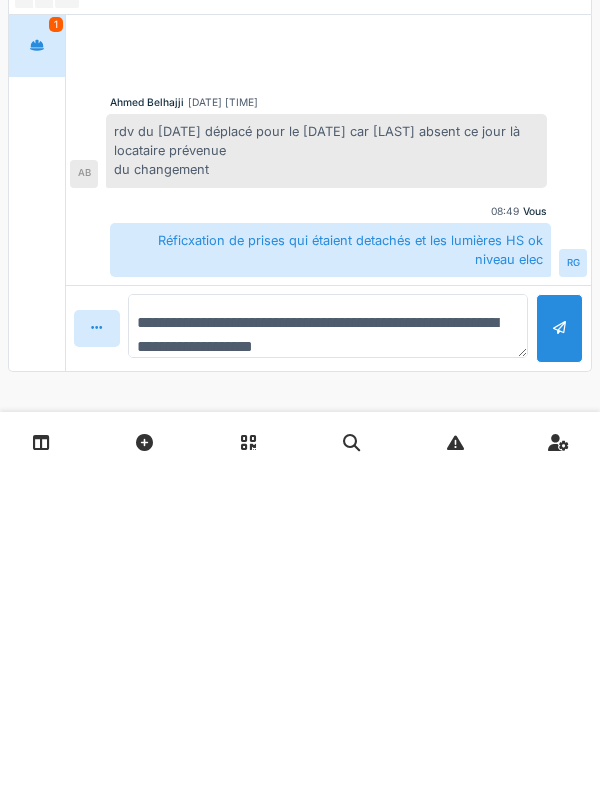type on "**********" 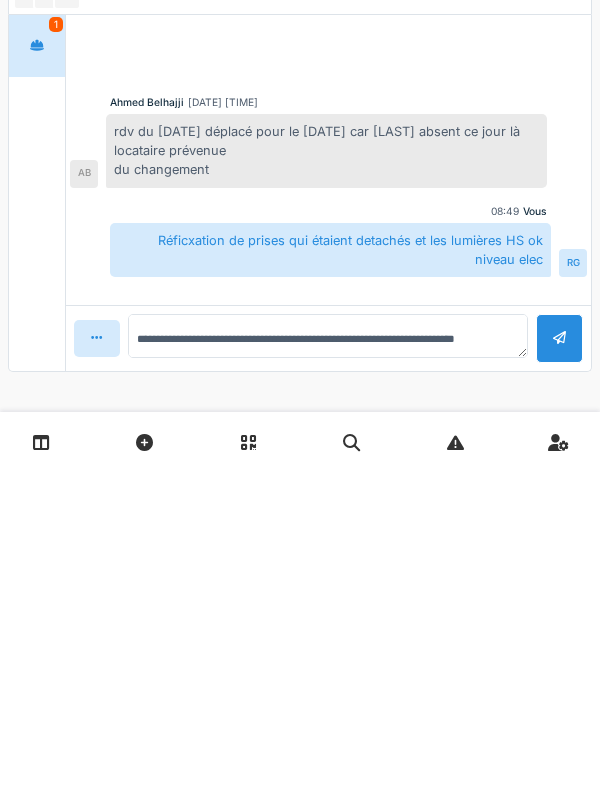 click at bounding box center (559, 658) 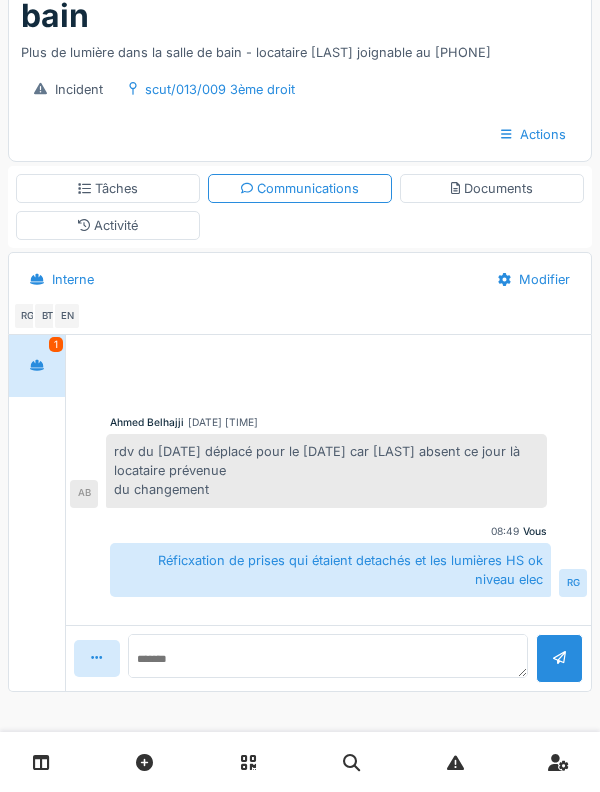 scroll, scrollTop: 71, scrollLeft: 0, axis: vertical 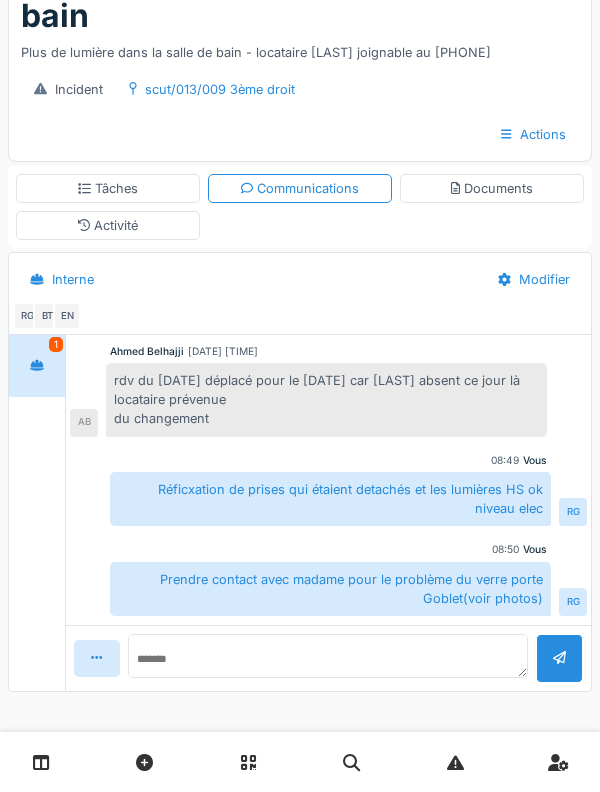 click on "Activité" at bounding box center [108, 225] 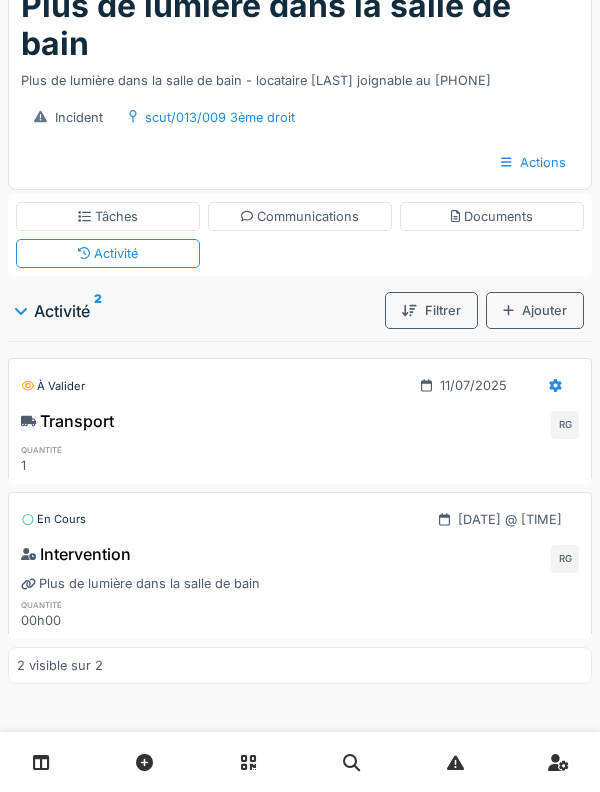 click on "Tâches" at bounding box center (108, 216) 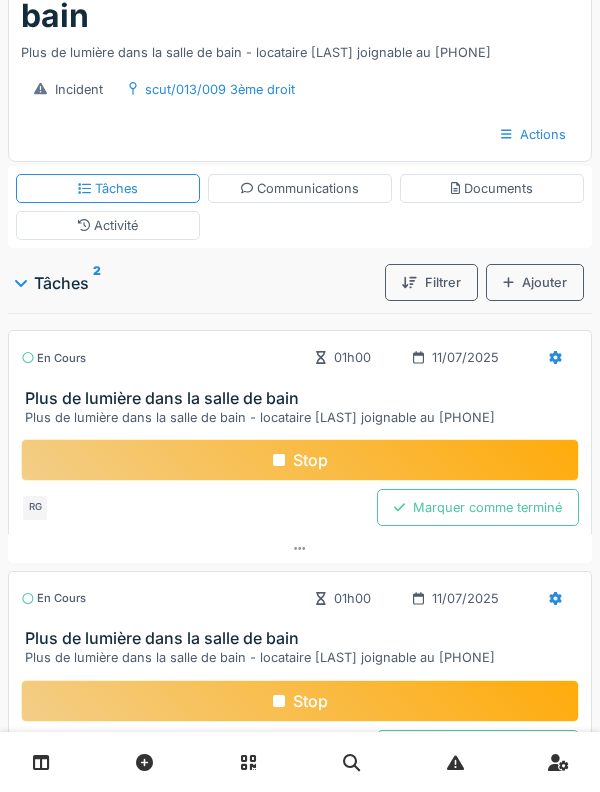 click on "Stop" at bounding box center (300, 460) 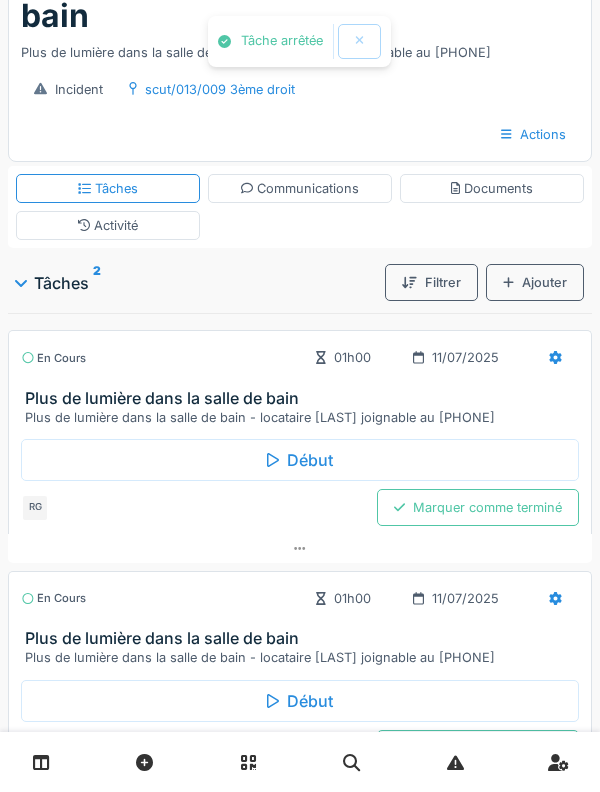 click on "Activité" at bounding box center [108, 225] 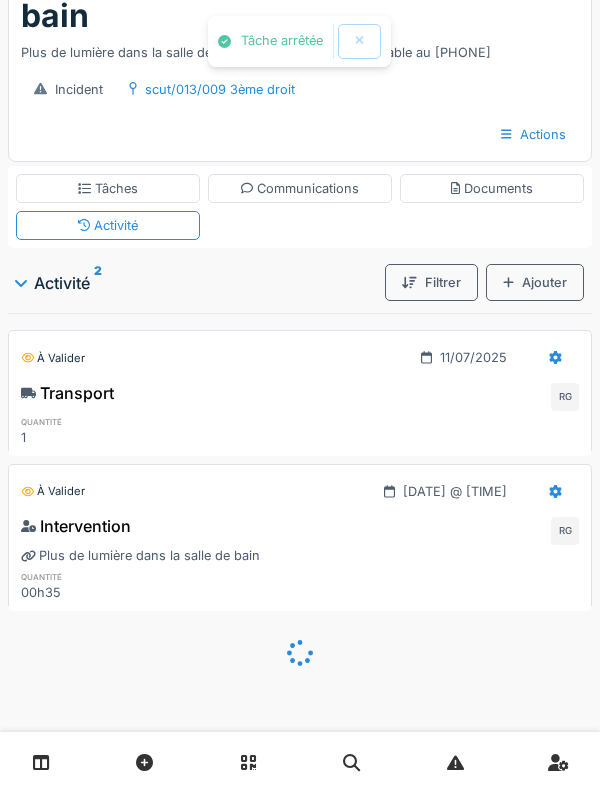 scroll, scrollTop: 147, scrollLeft: 0, axis: vertical 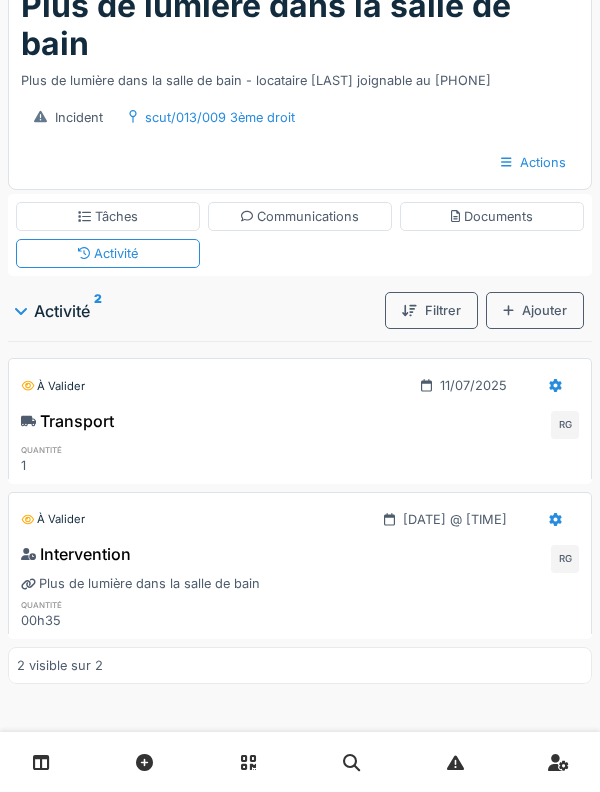 click on "Ajouter" at bounding box center [535, 310] 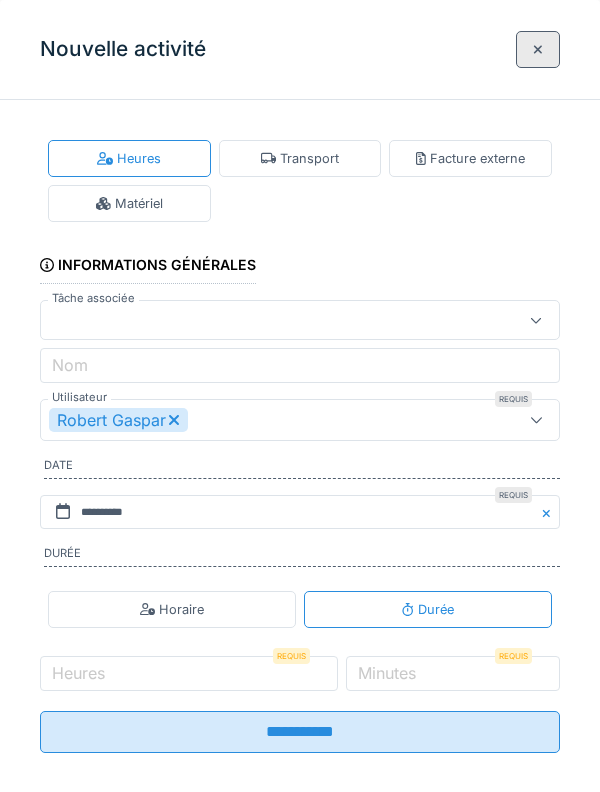 click on "Matériel" at bounding box center [129, 203] 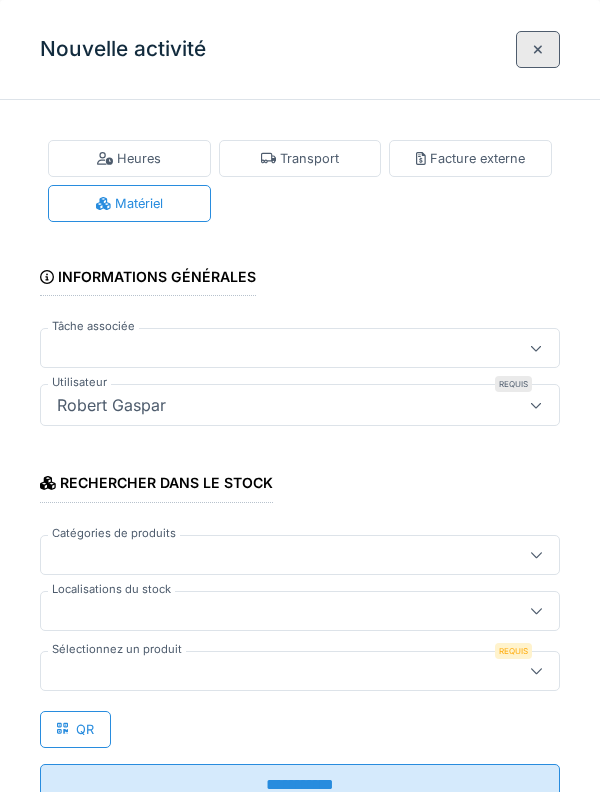 click at bounding box center [300, 671] 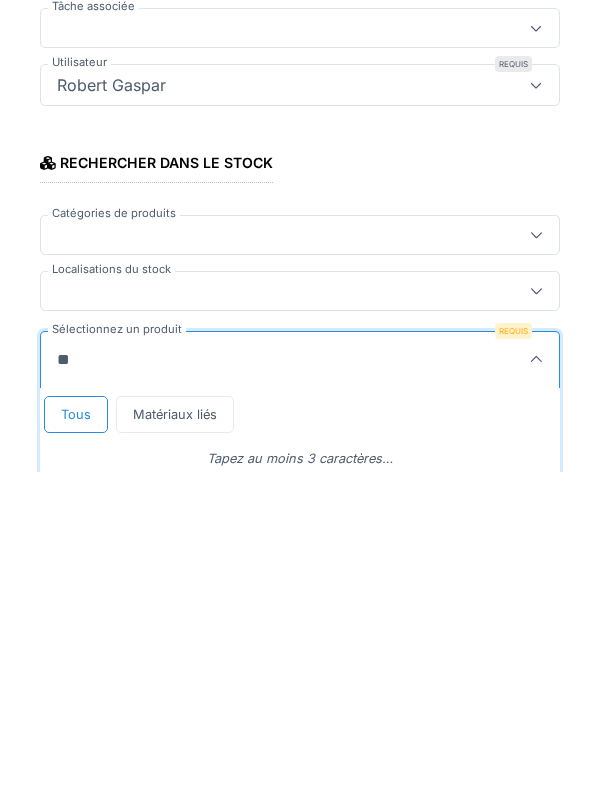 type on "***" 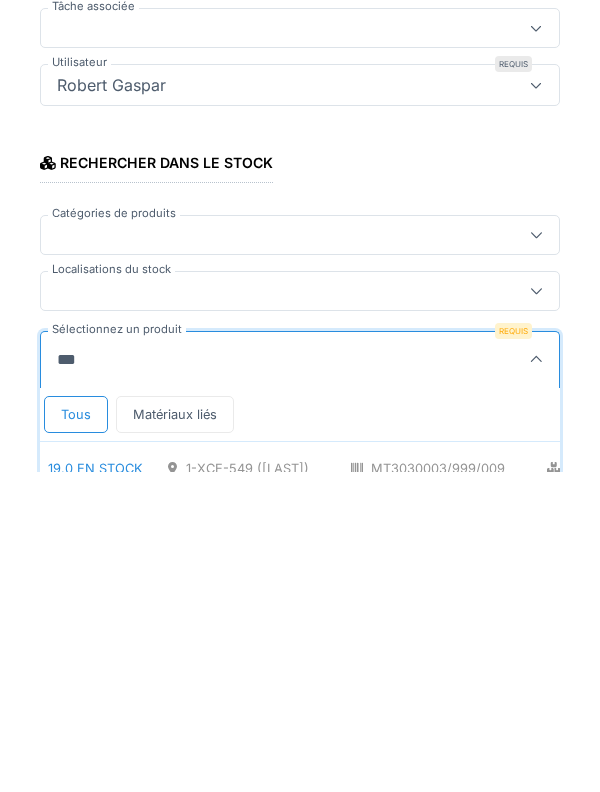 scroll, scrollTop: 106, scrollLeft: 0, axis: vertical 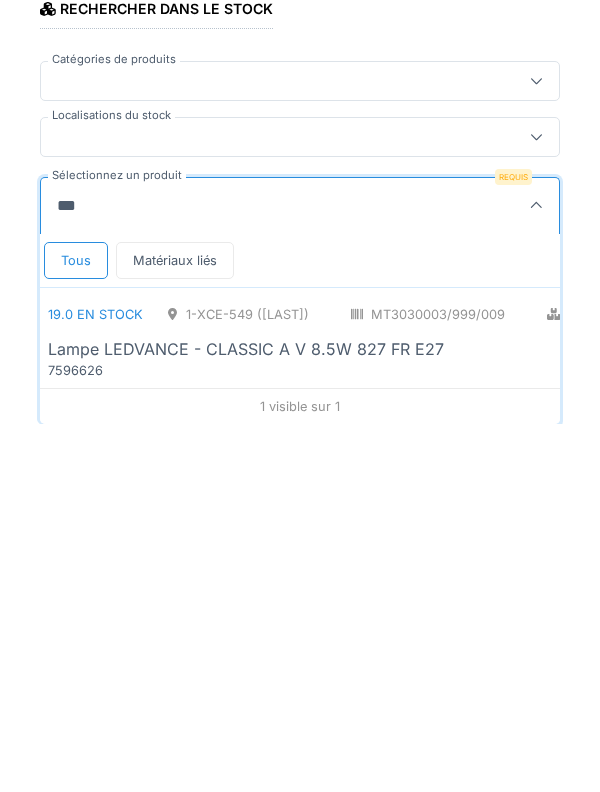 click on "19.0 en stock 1-XCE-549 ([LAST]) MT3030003/999/009 Electricité - Consommables PCE Lampe LEDVANCE - CLASSIC A V 8.5W 827 FR E27 7596626" at bounding box center [463, 706] 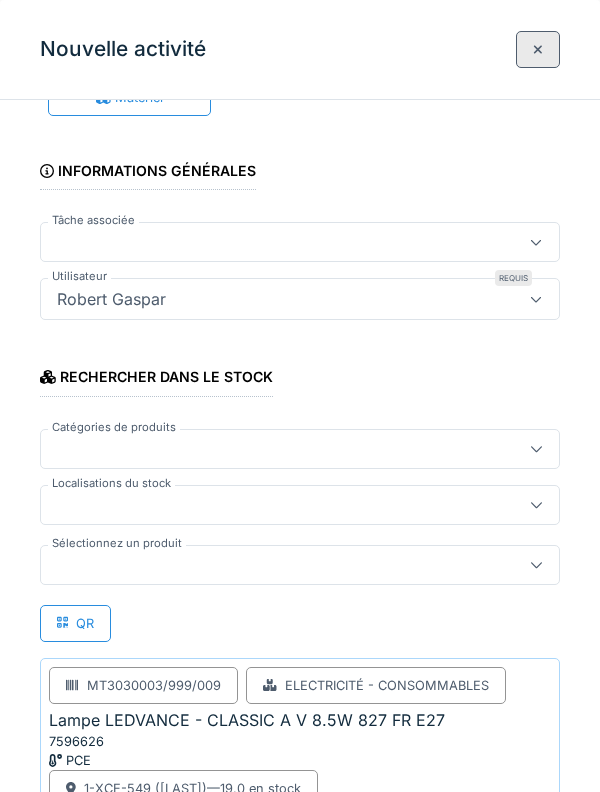scroll, scrollTop: 311, scrollLeft: 0, axis: vertical 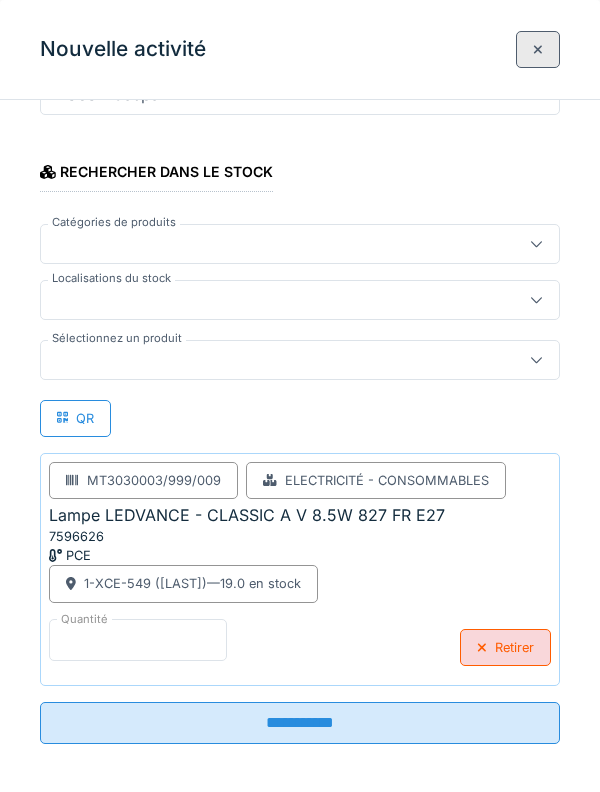 click on "*" at bounding box center (138, 640) 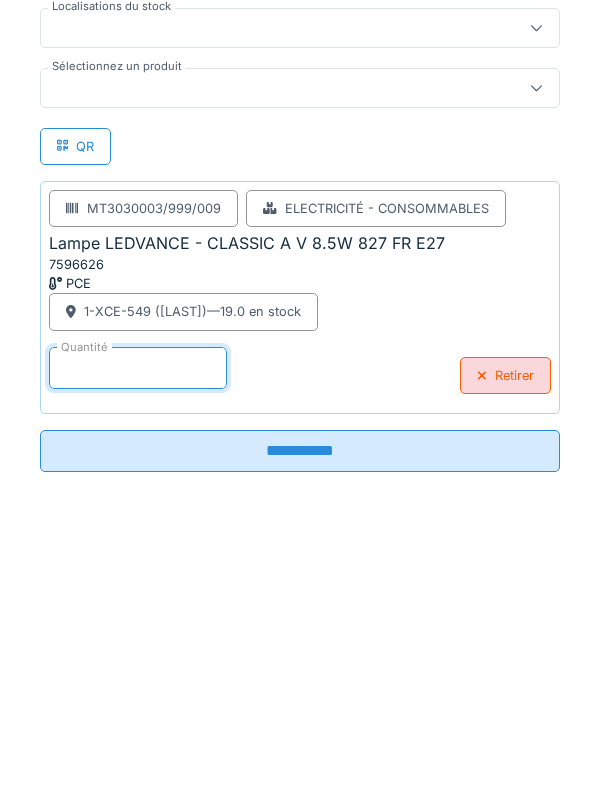 type on "*" 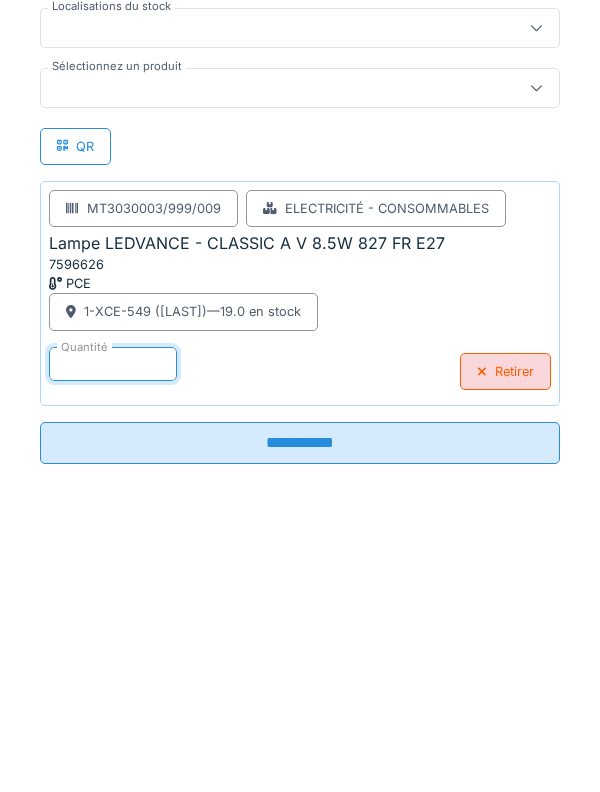 click on "**********" at bounding box center (300, 715) 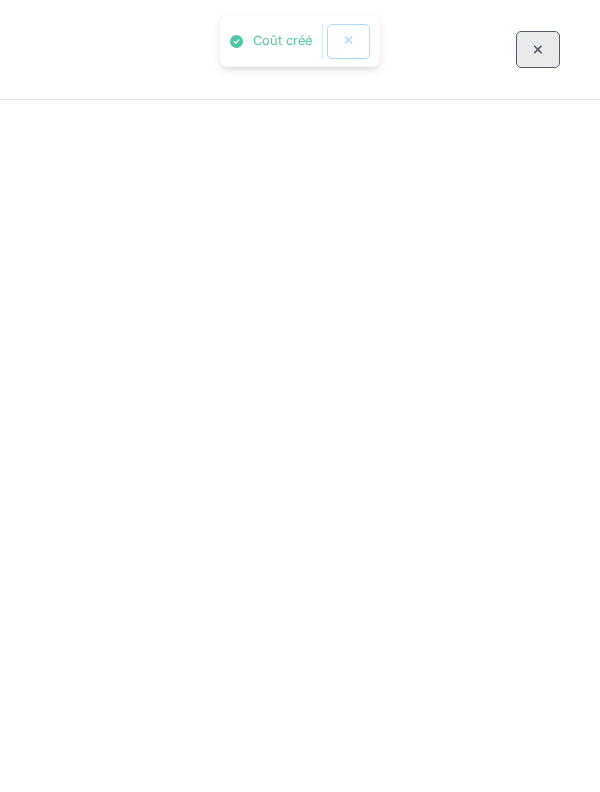 scroll, scrollTop: 0, scrollLeft: 0, axis: both 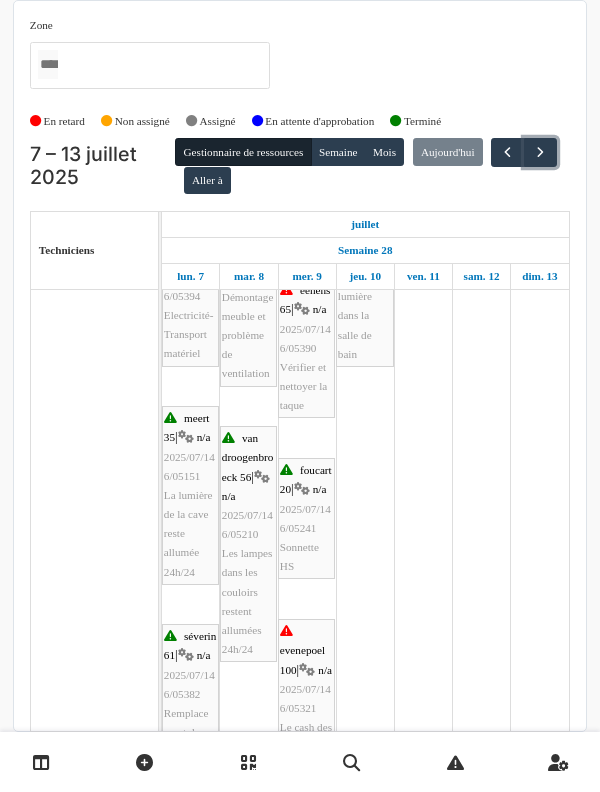 click at bounding box center (540, 152) 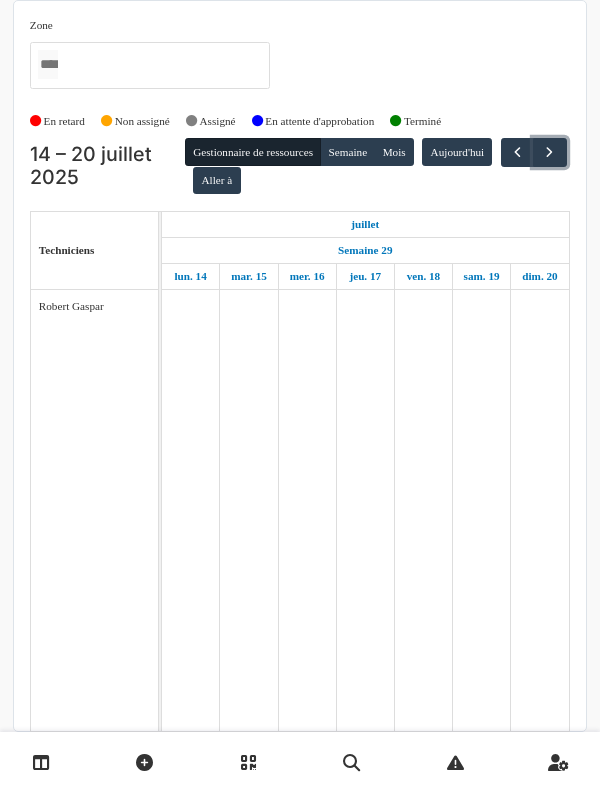 scroll, scrollTop: 0, scrollLeft: 0, axis: both 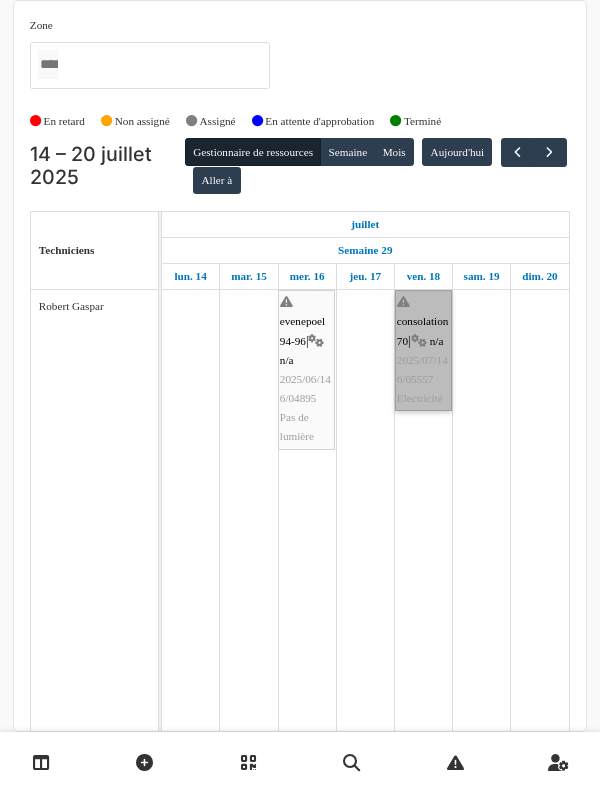 click on "consolation 70
|     n/a
2025/07/146/05557
Electricité" at bounding box center (423, 350) 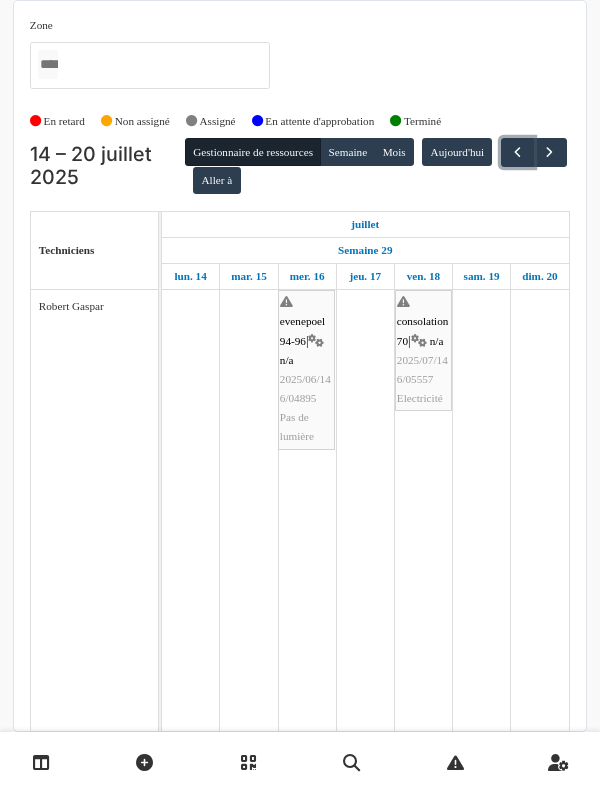 click at bounding box center [517, 152] 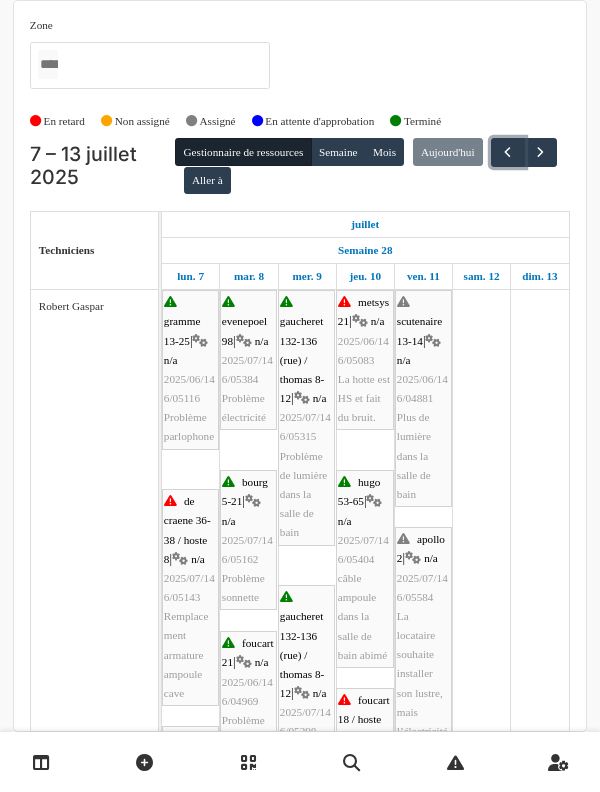 scroll, scrollTop: 106, scrollLeft: 0, axis: vertical 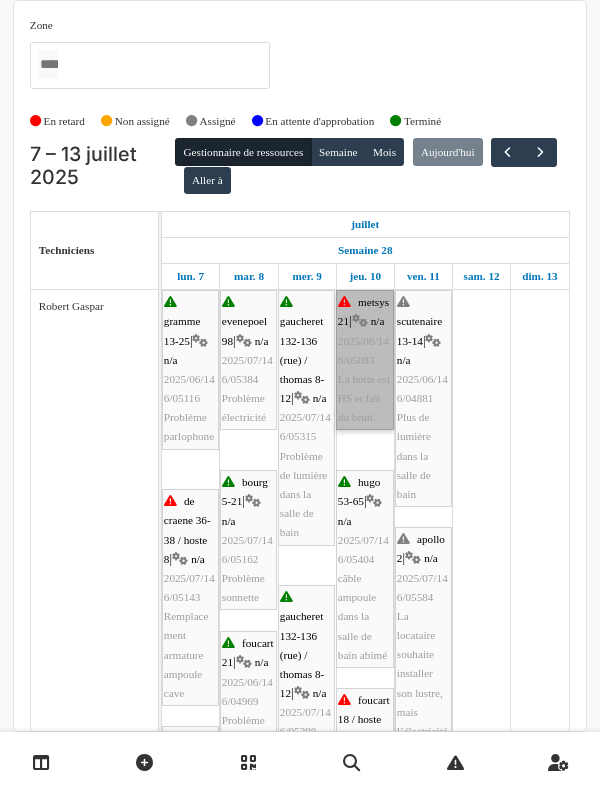 click on "metsys 21
|     n/a
2025/06/146/05083
La hotte est HS et fait du bruit." at bounding box center (365, 360) 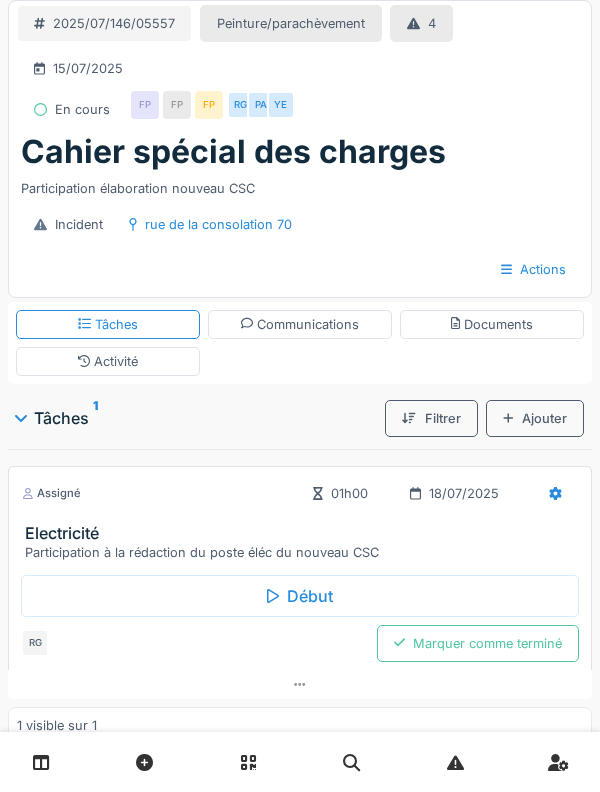 scroll, scrollTop: 0, scrollLeft: 0, axis: both 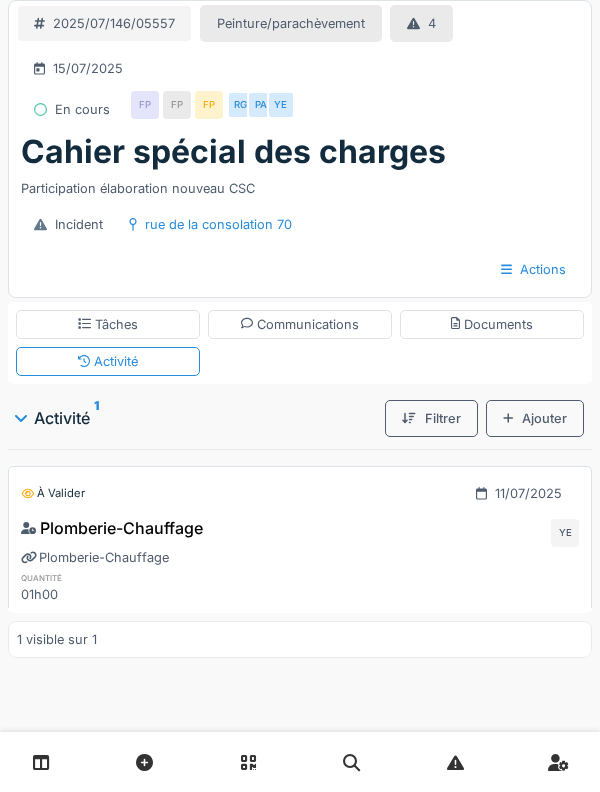 click on "Communications" at bounding box center [300, 324] 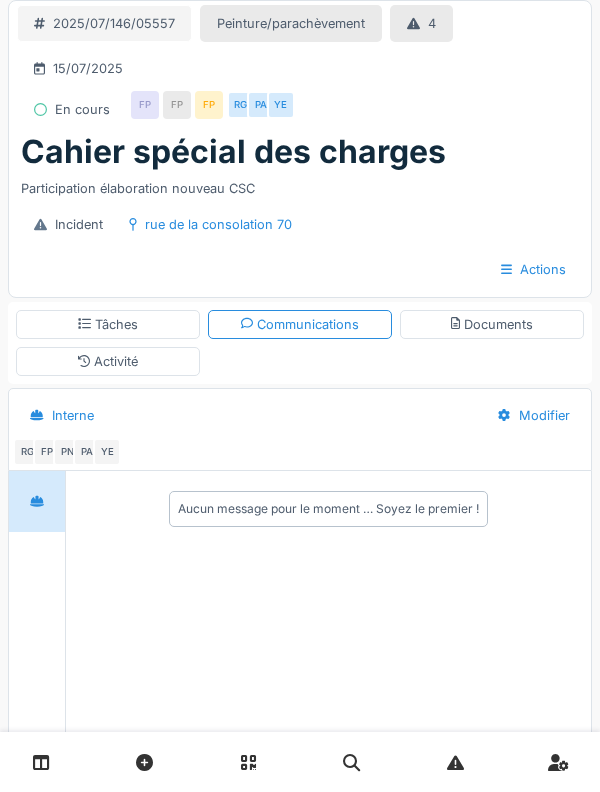 click on "Tâches" at bounding box center (108, 324) 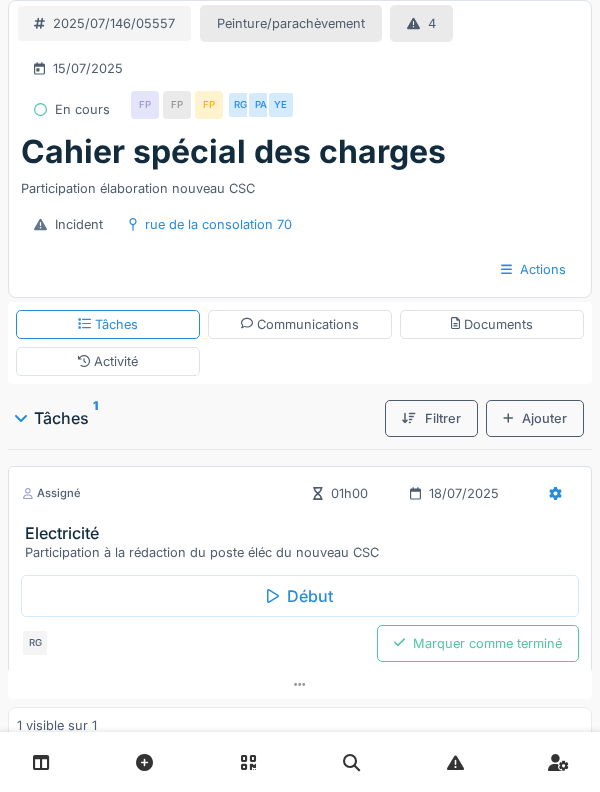 click on "Activité" at bounding box center (108, 361) 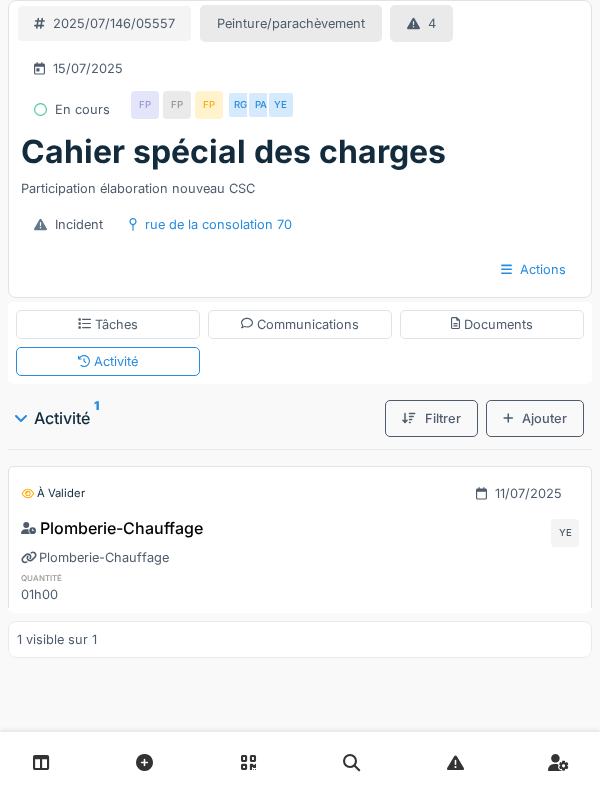 click on "YE" at bounding box center [565, 533] 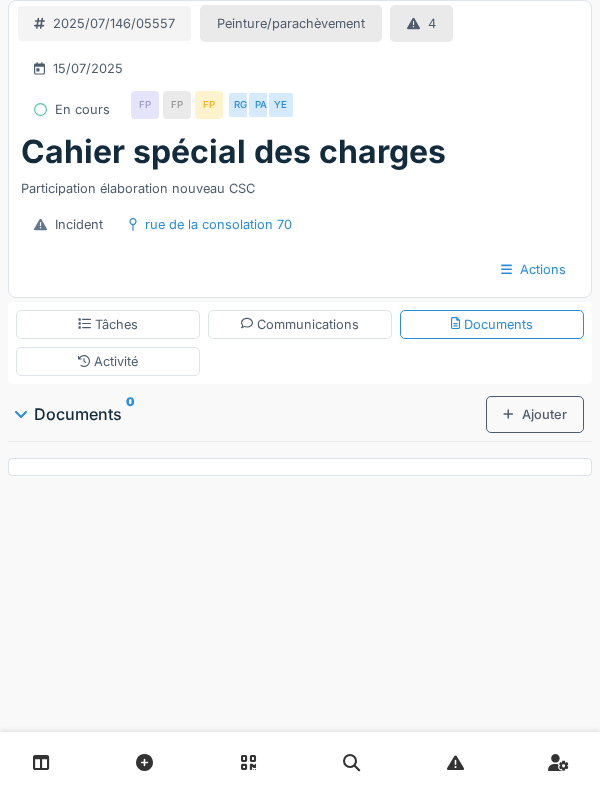 click on "Communications" at bounding box center (300, 324) 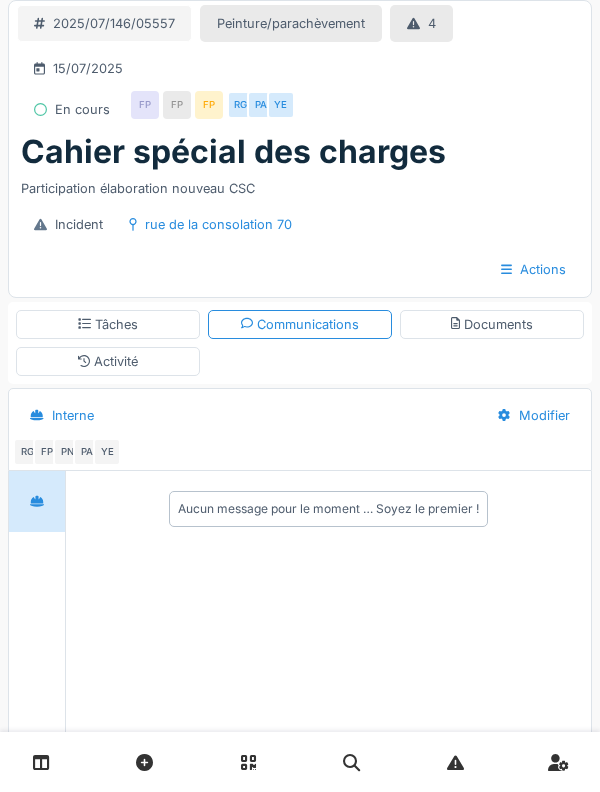 click on "Tâches" at bounding box center (108, 324) 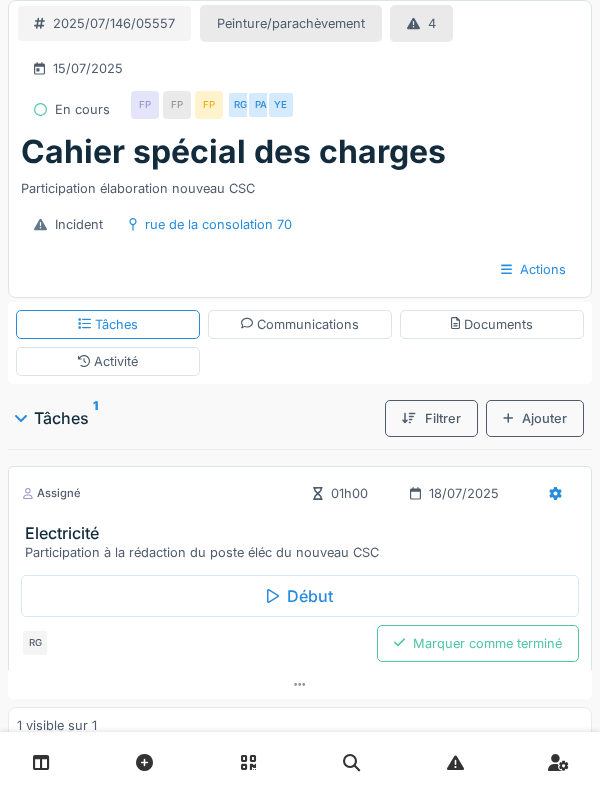 click on "Communications" at bounding box center (300, 324) 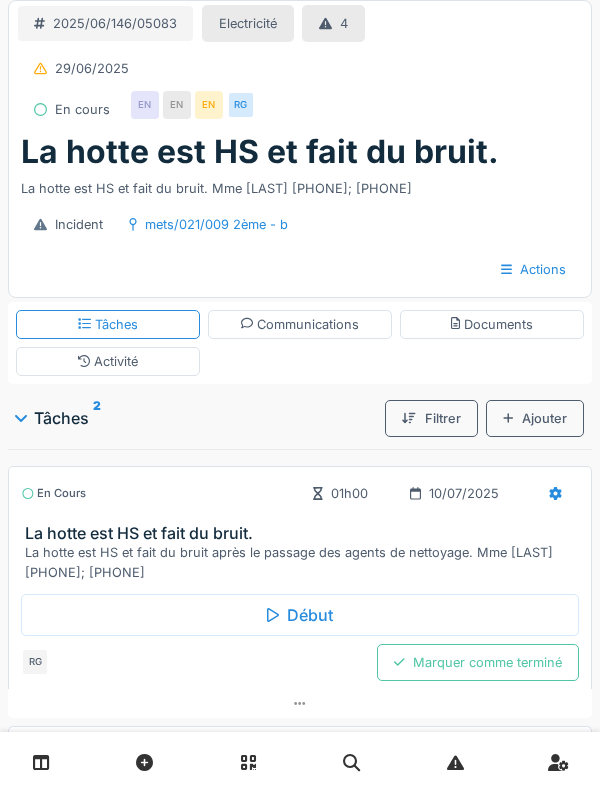 scroll, scrollTop: 0, scrollLeft: 0, axis: both 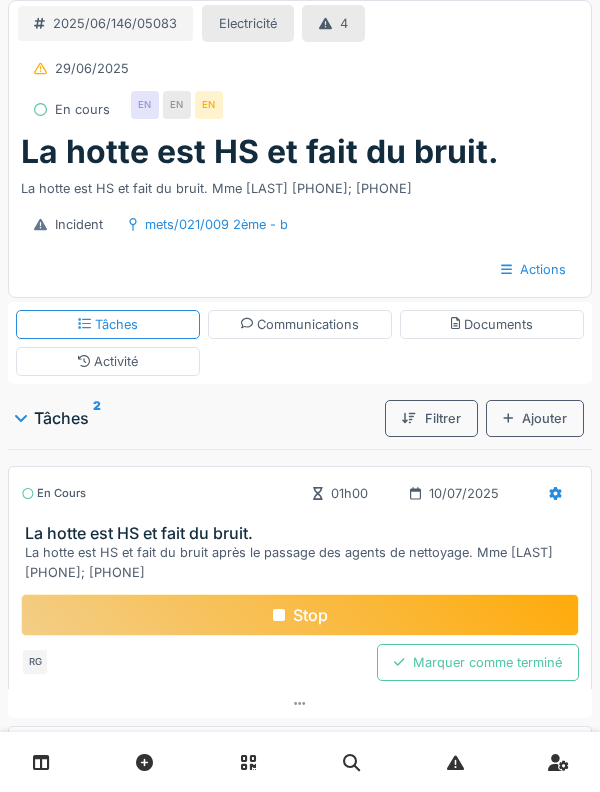 click on "Tâches 2" at bounding box center (196, 418) 